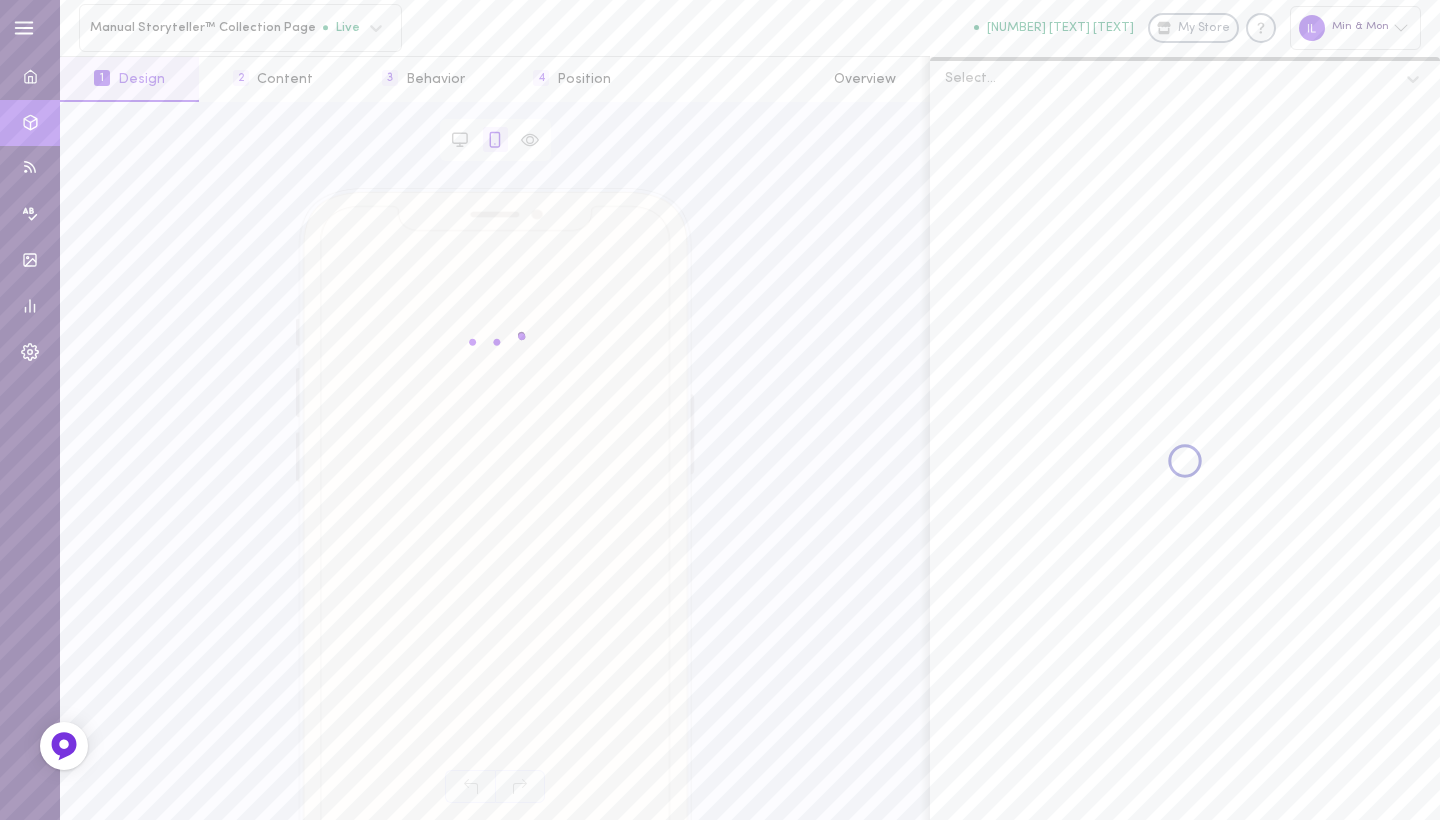 scroll, scrollTop: 0, scrollLeft: 0, axis: both 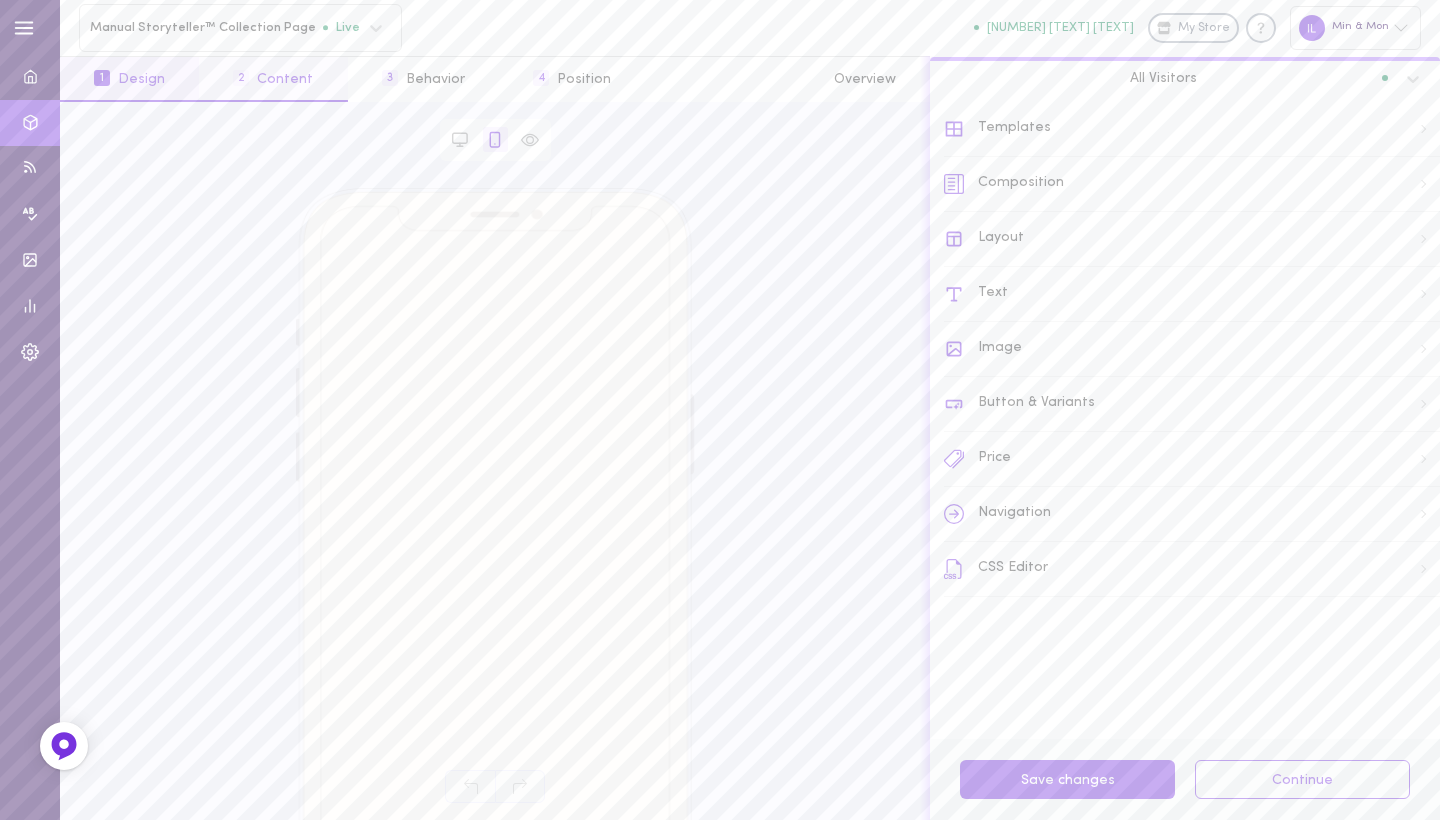 click on "[NUMBER] [TEXT]" at bounding box center [273, 79] 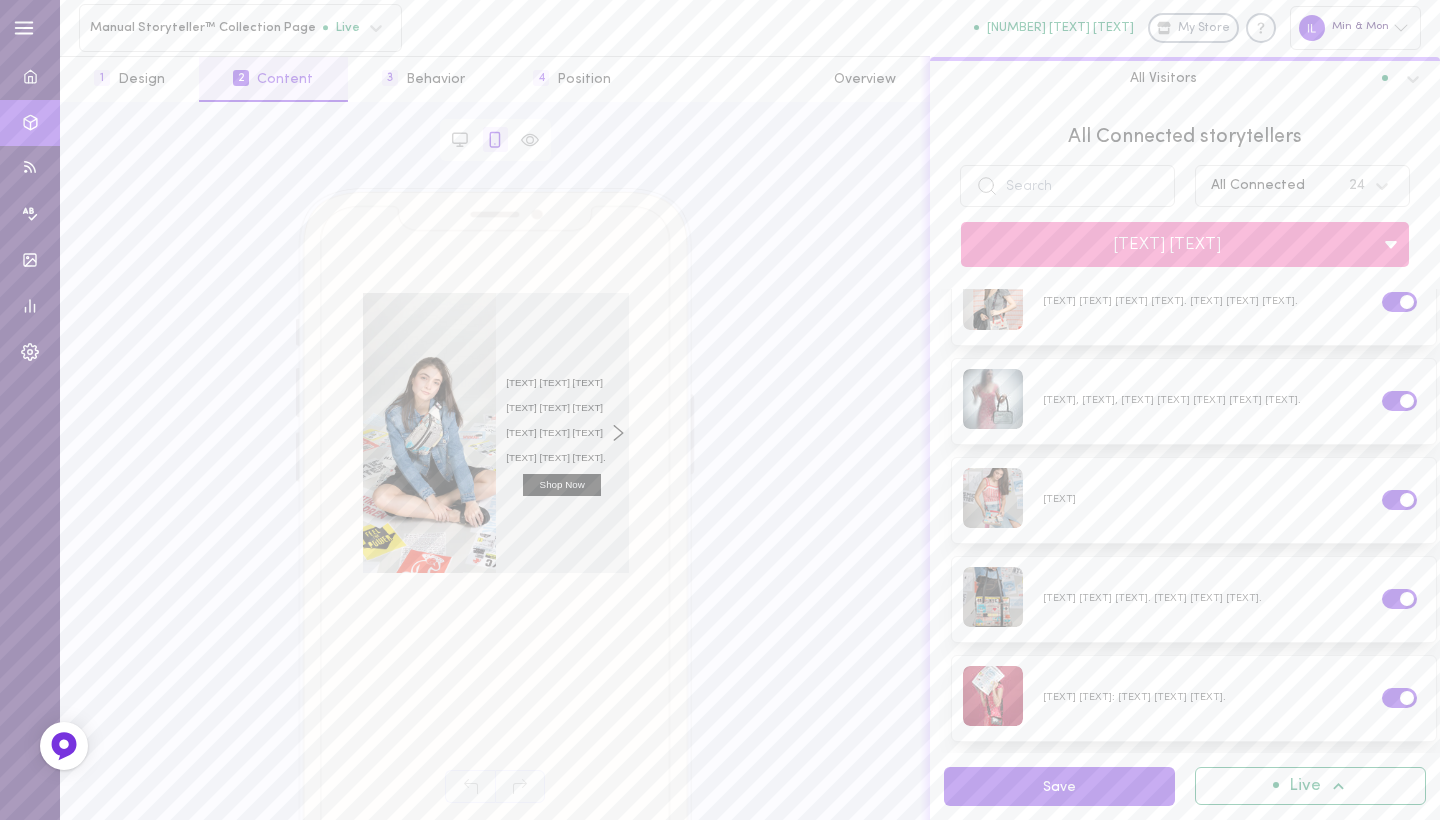 scroll, scrollTop: 0, scrollLeft: 0, axis: both 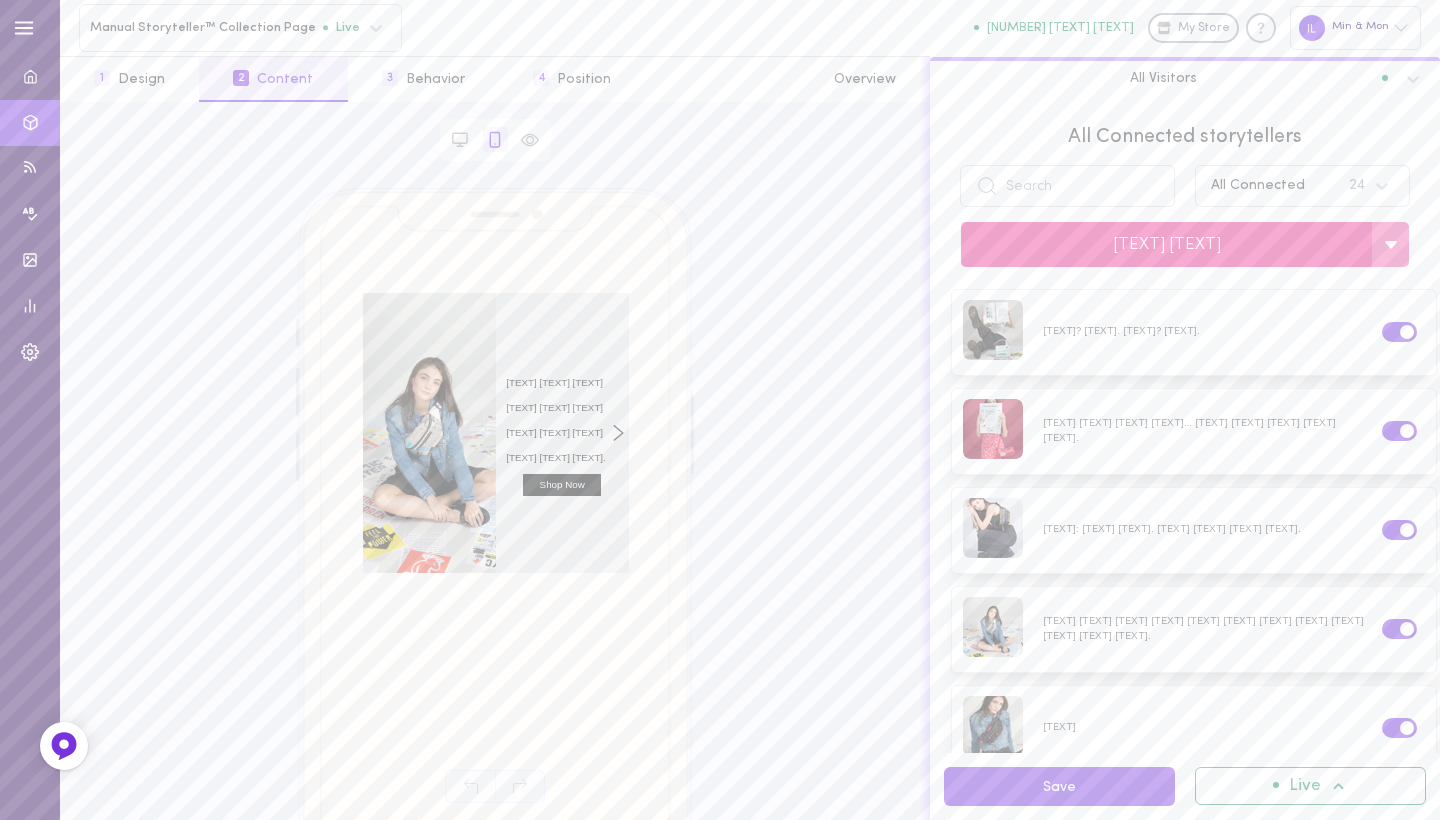 click on "[TEXT] [TEXT]" at bounding box center [1166, 244] 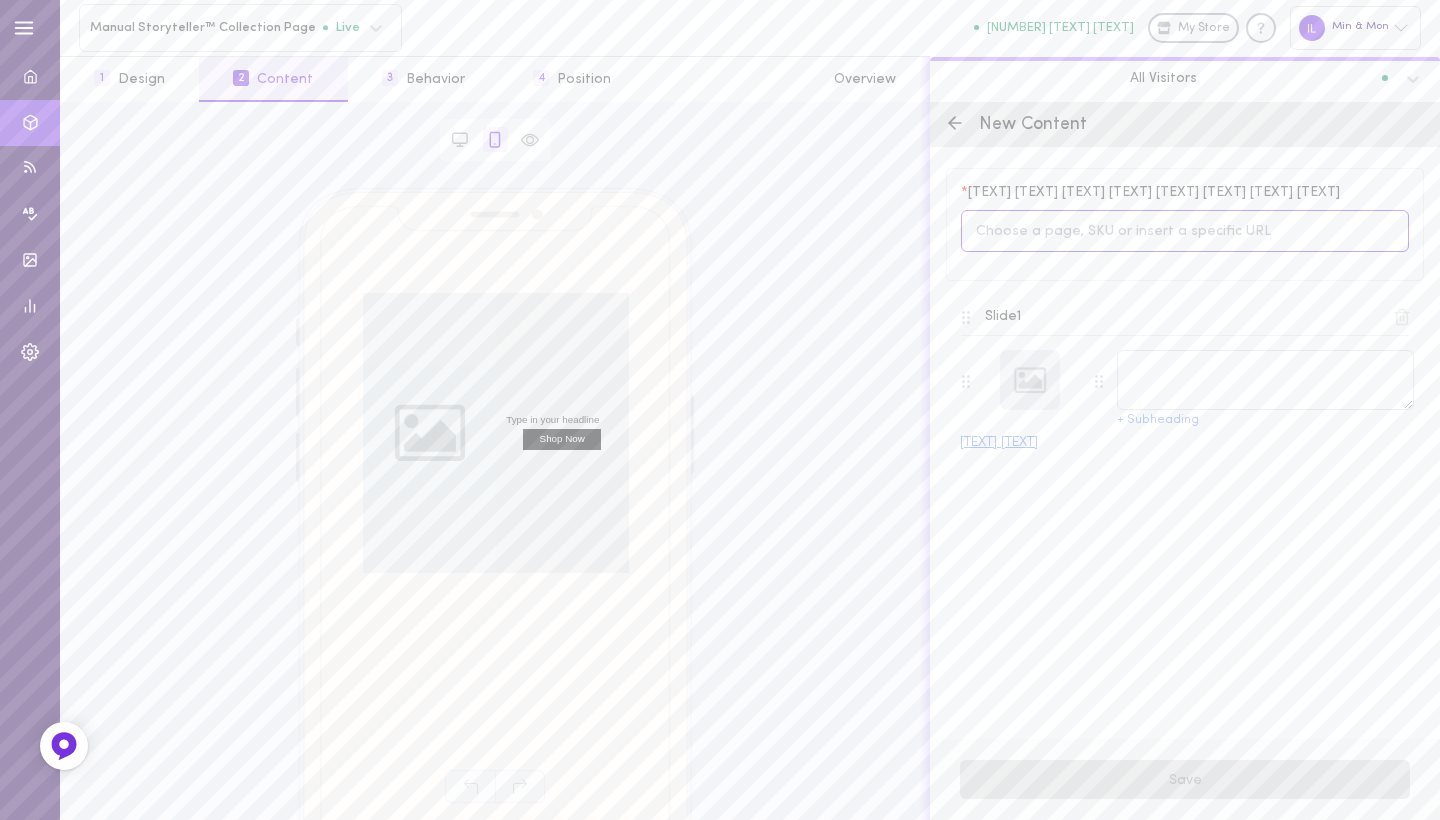 click at bounding box center [1185, 231] 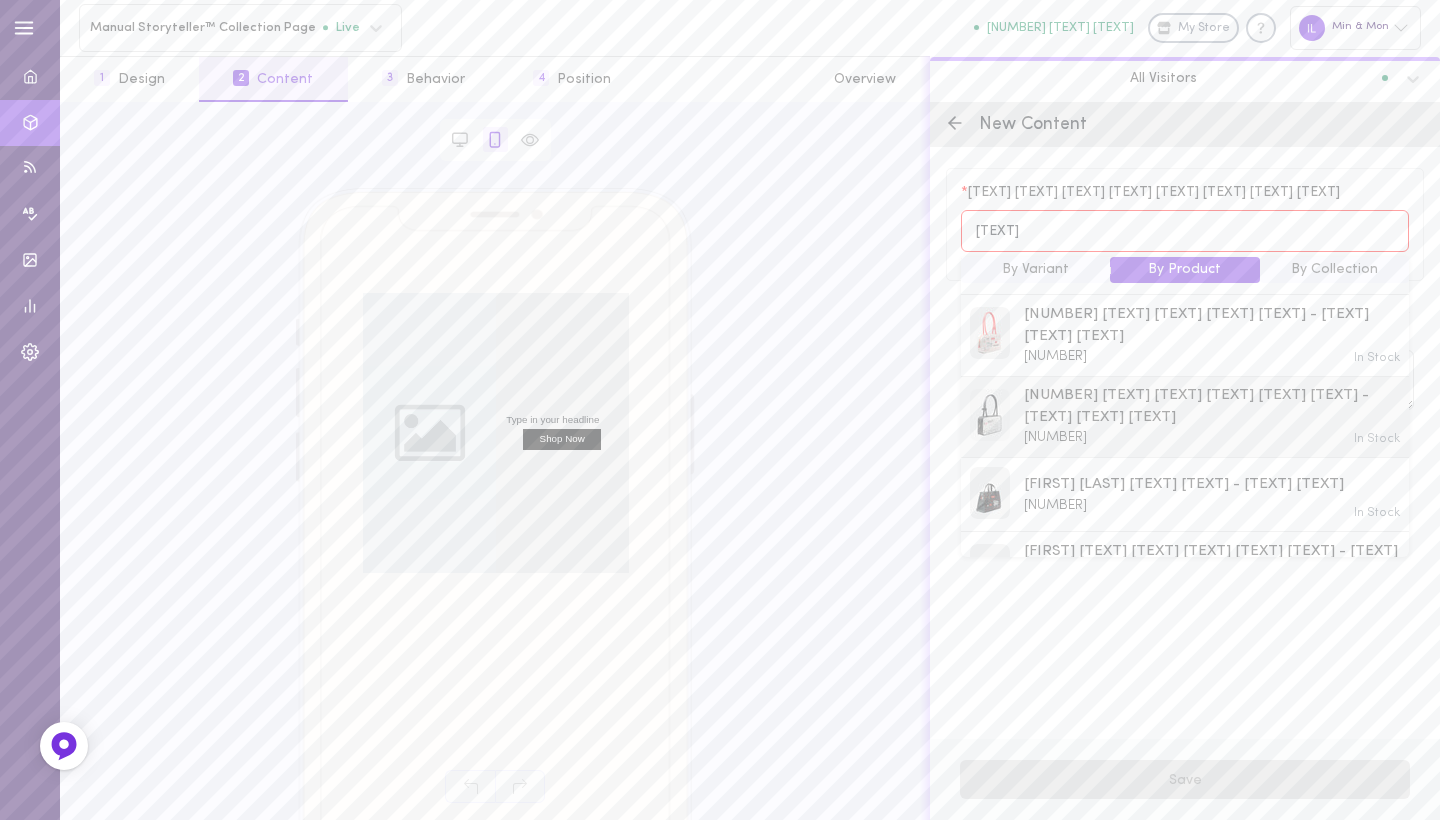 scroll, scrollTop: 331, scrollLeft: 0, axis: vertical 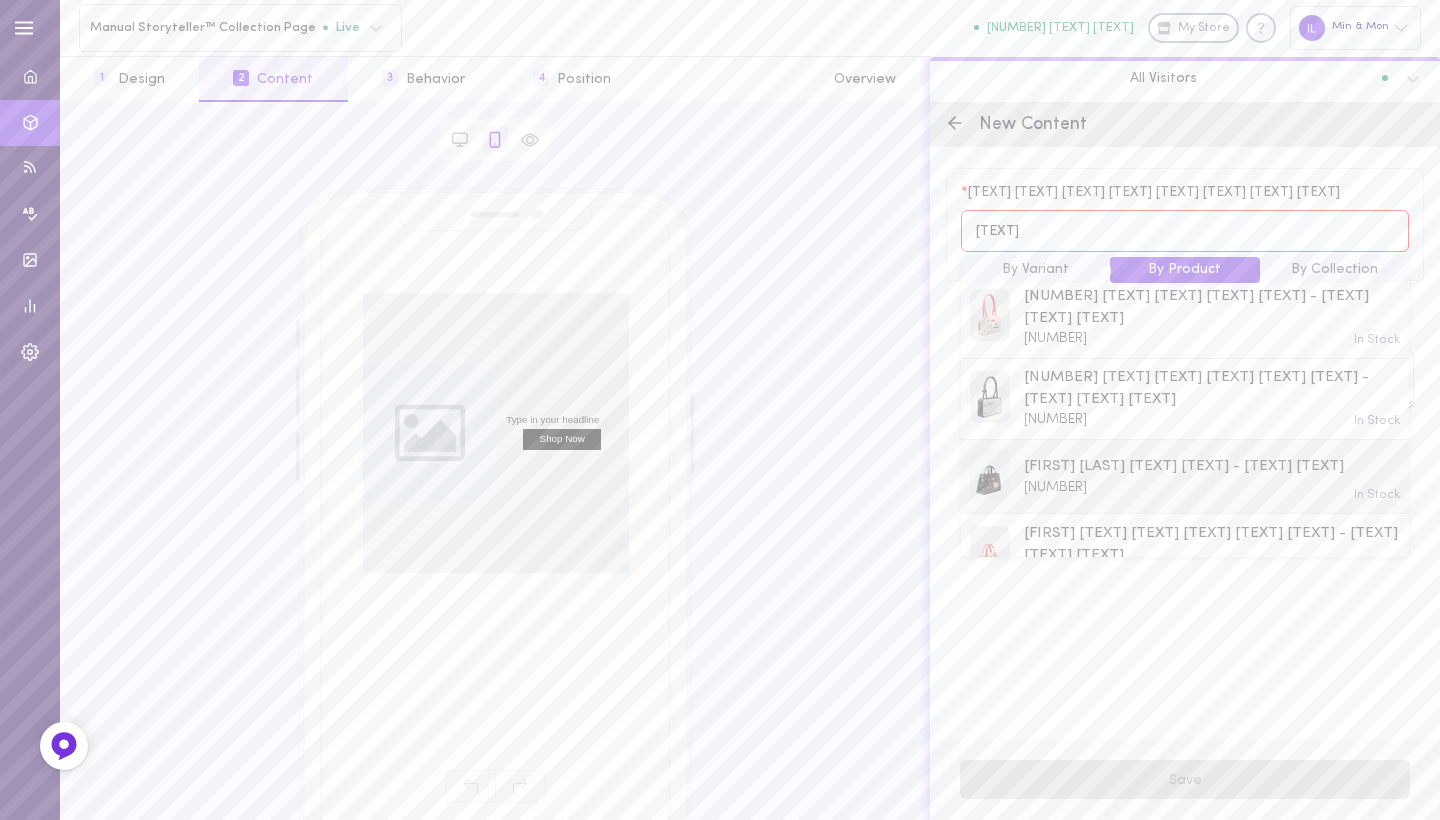 type on "[TEXT]" 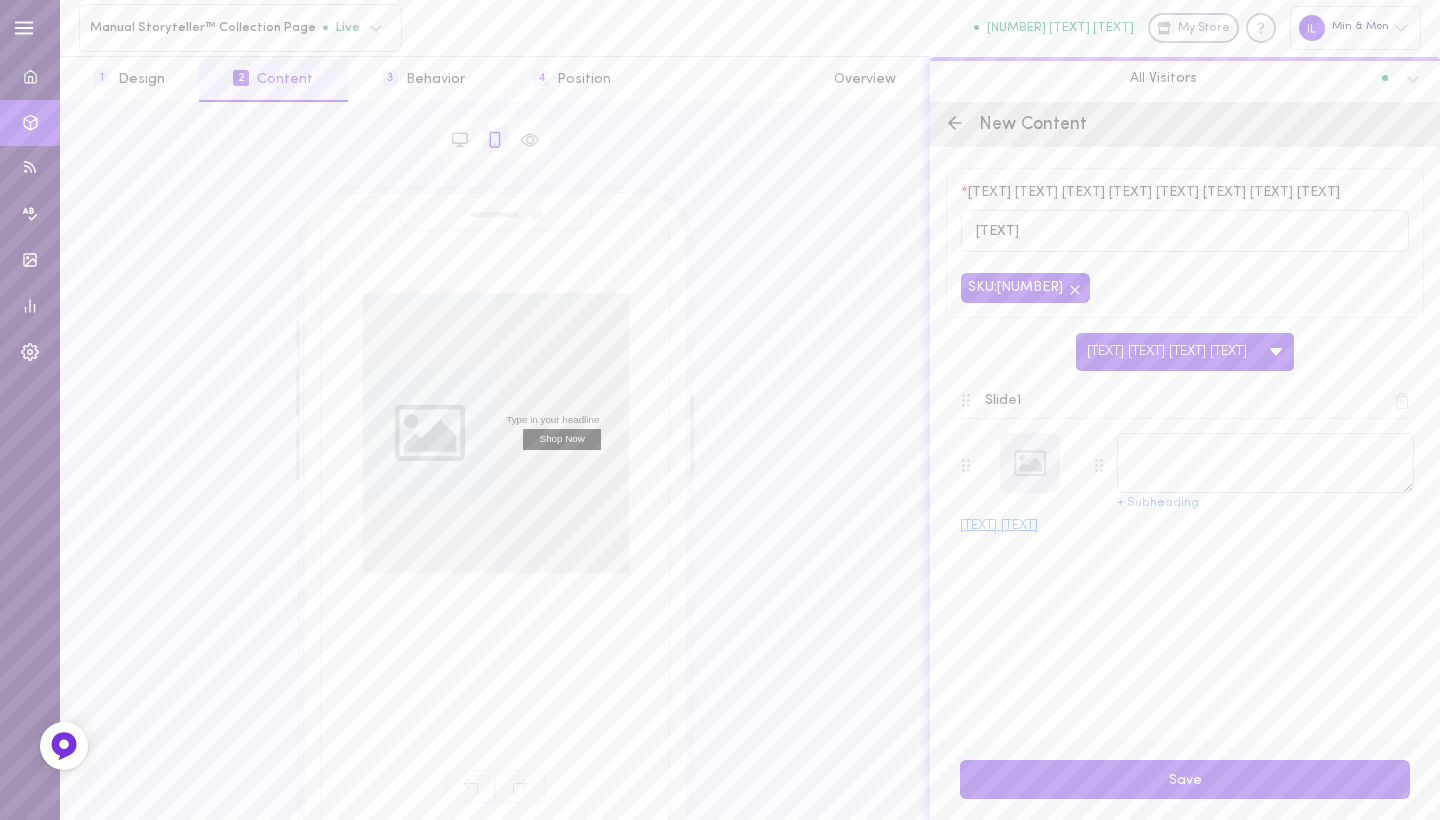 type on "[FIRST] [LAST] [TEXT] [TEXT] - [TEXT] [TEXT]" 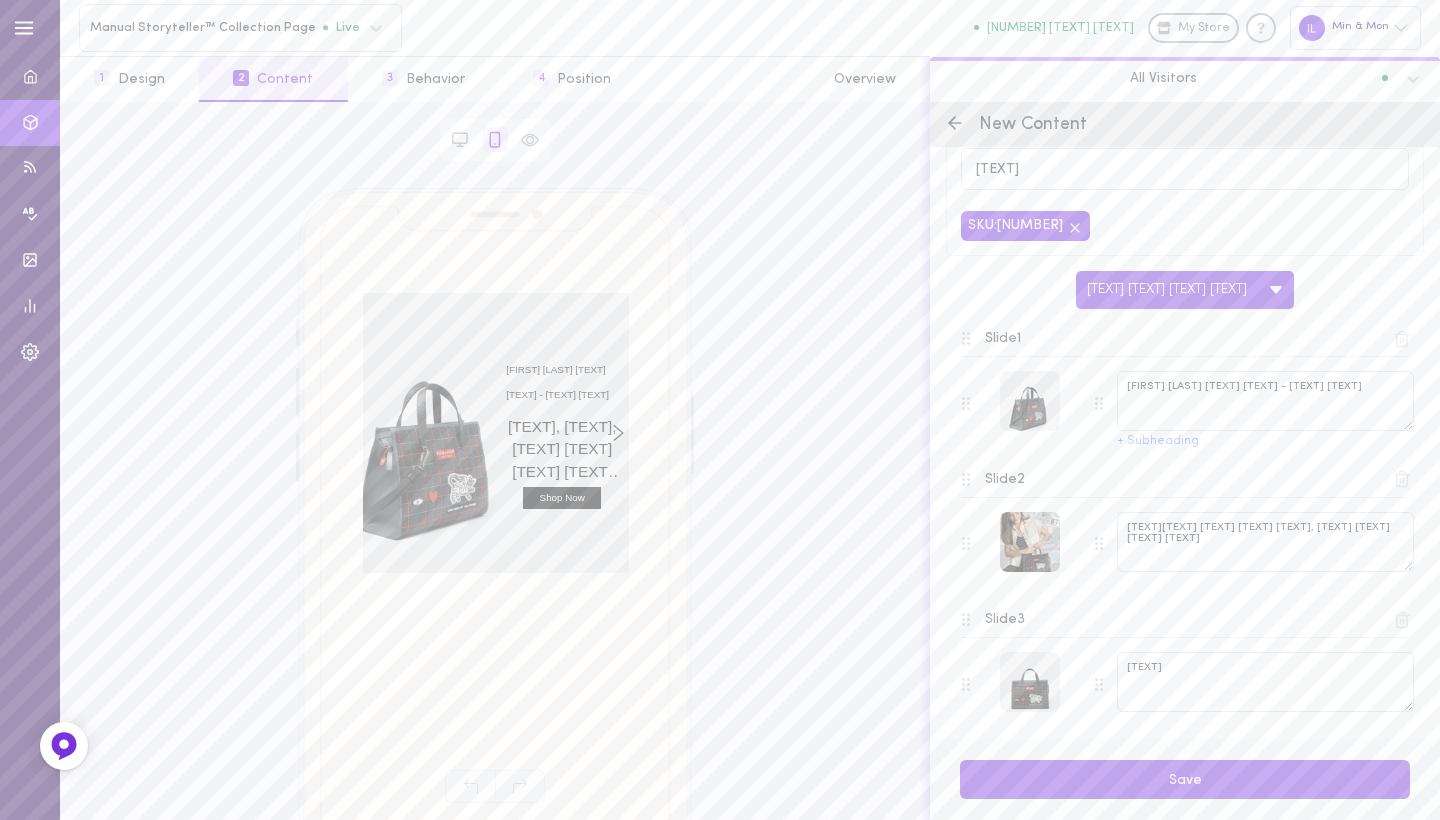 scroll, scrollTop: 124, scrollLeft: 0, axis: vertical 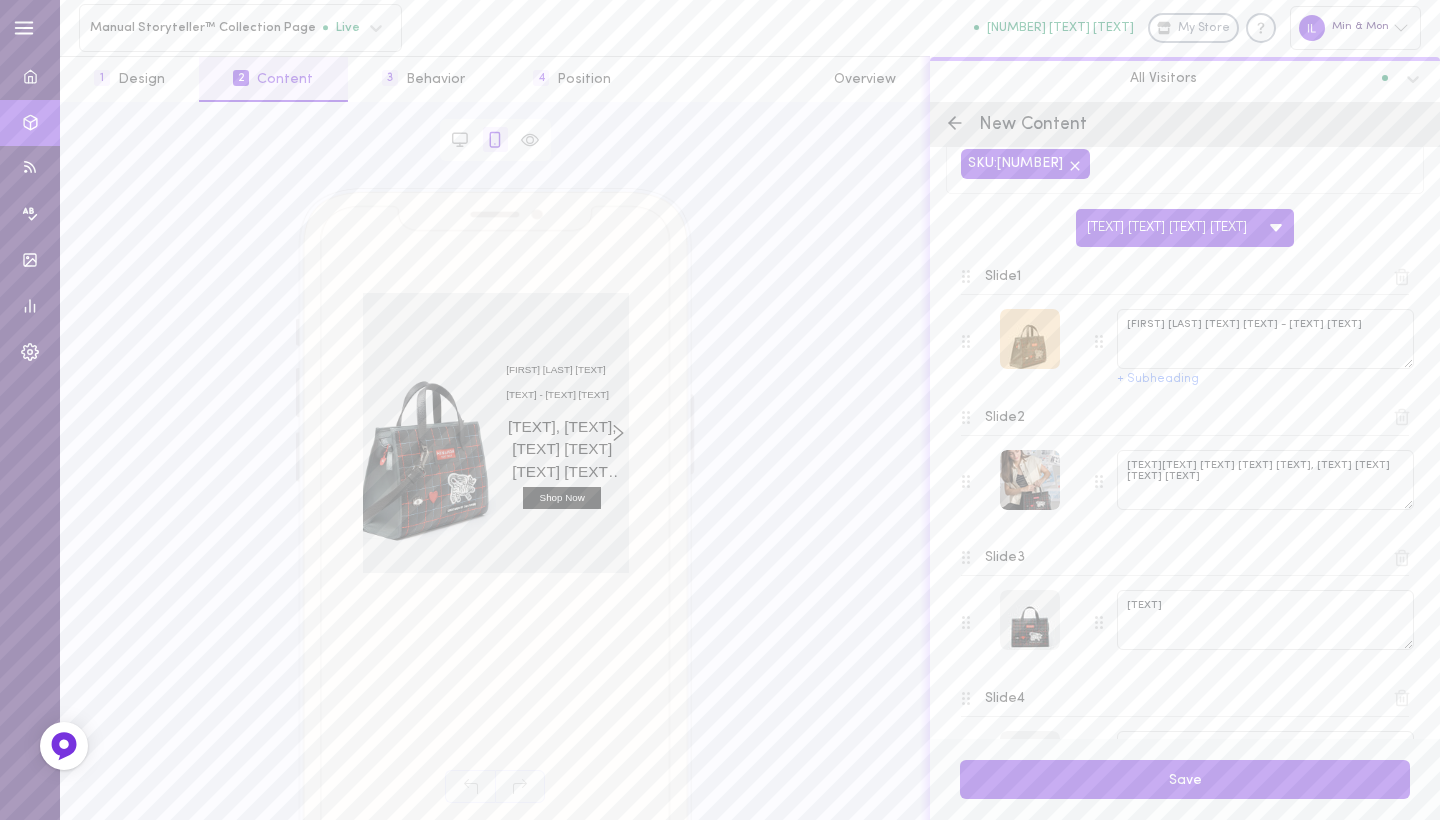 click at bounding box center (1030, 339) 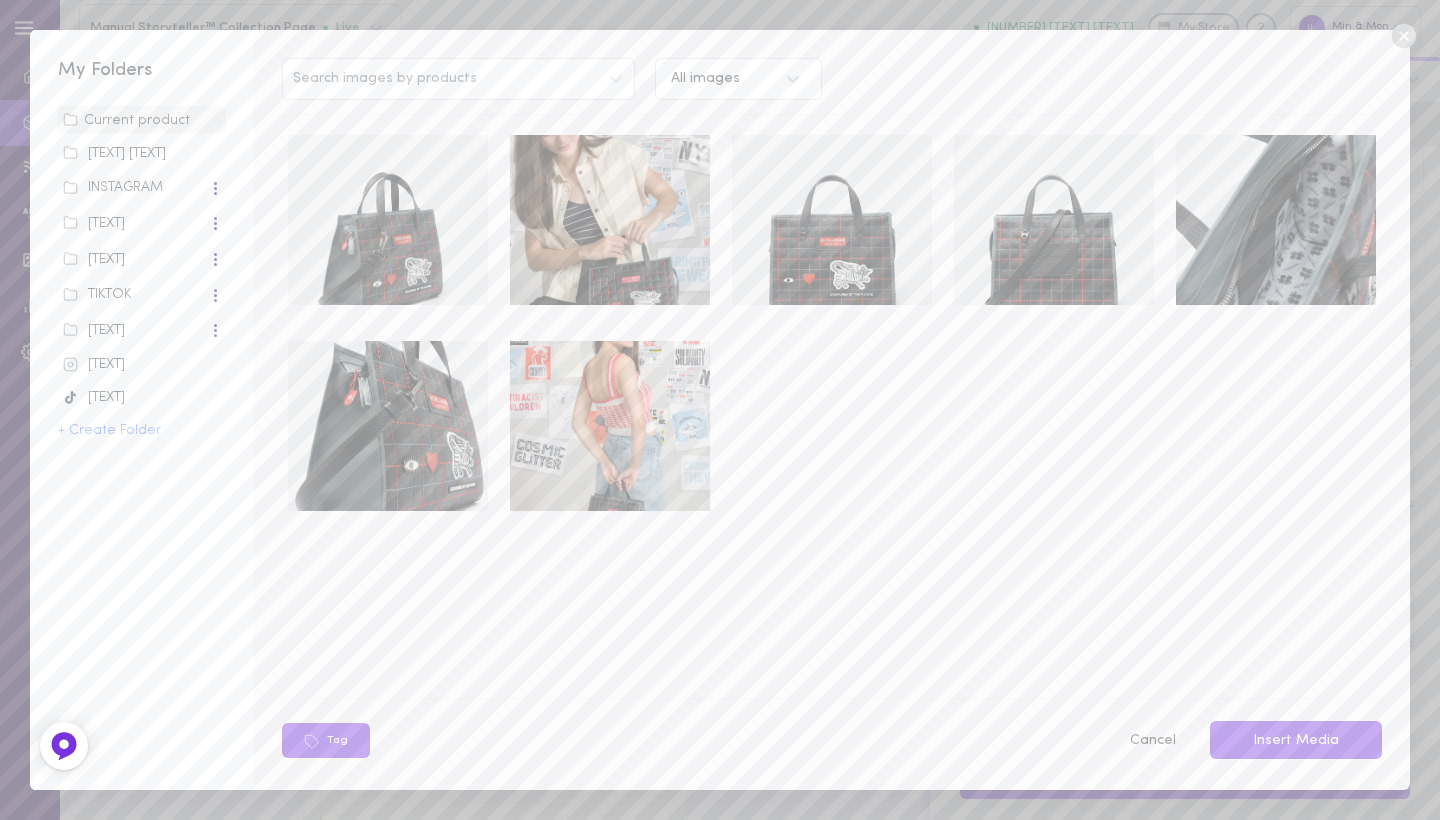 click at bounding box center [610, 220] 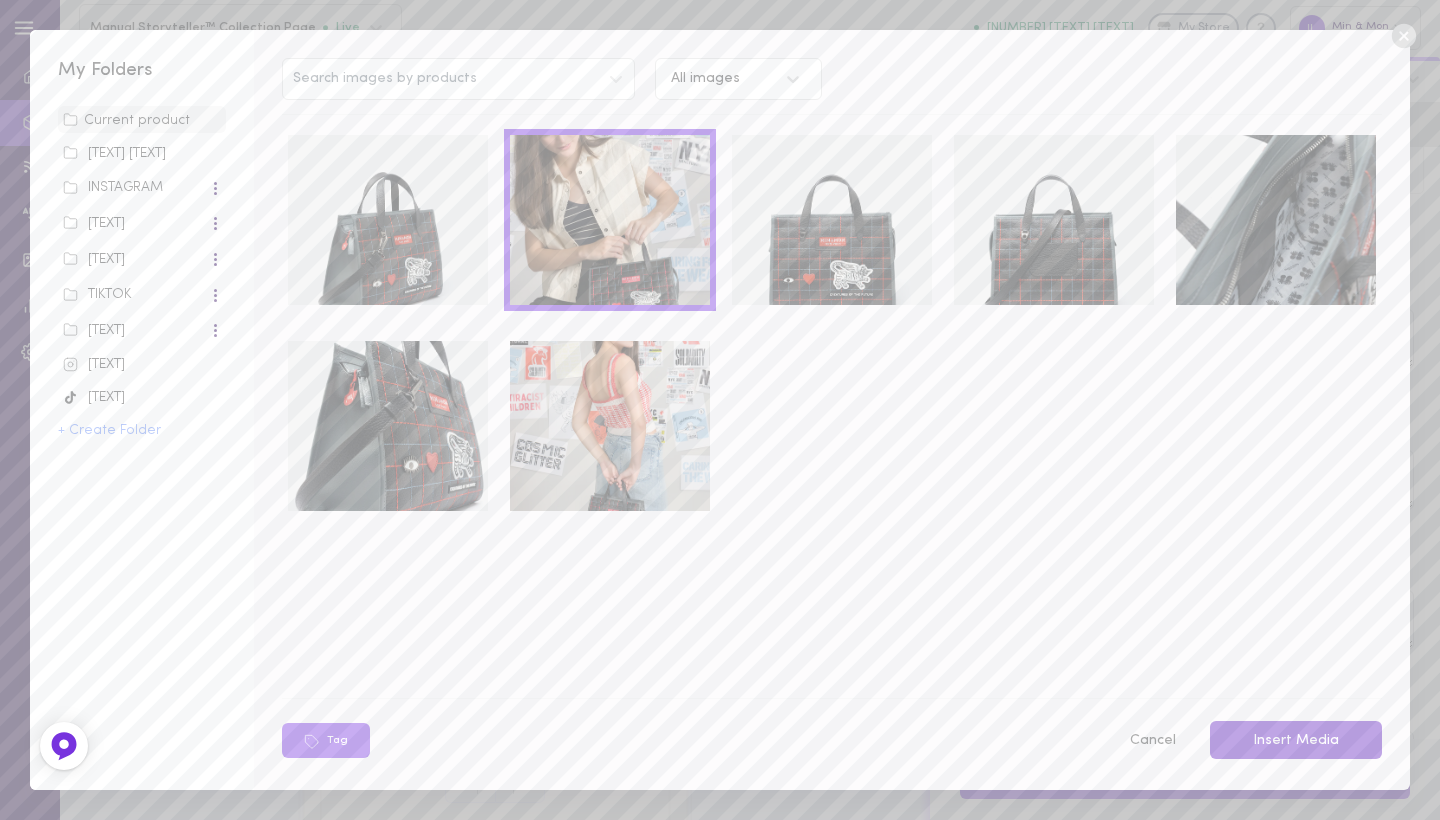 click on "Insert Media" at bounding box center [1296, 740] 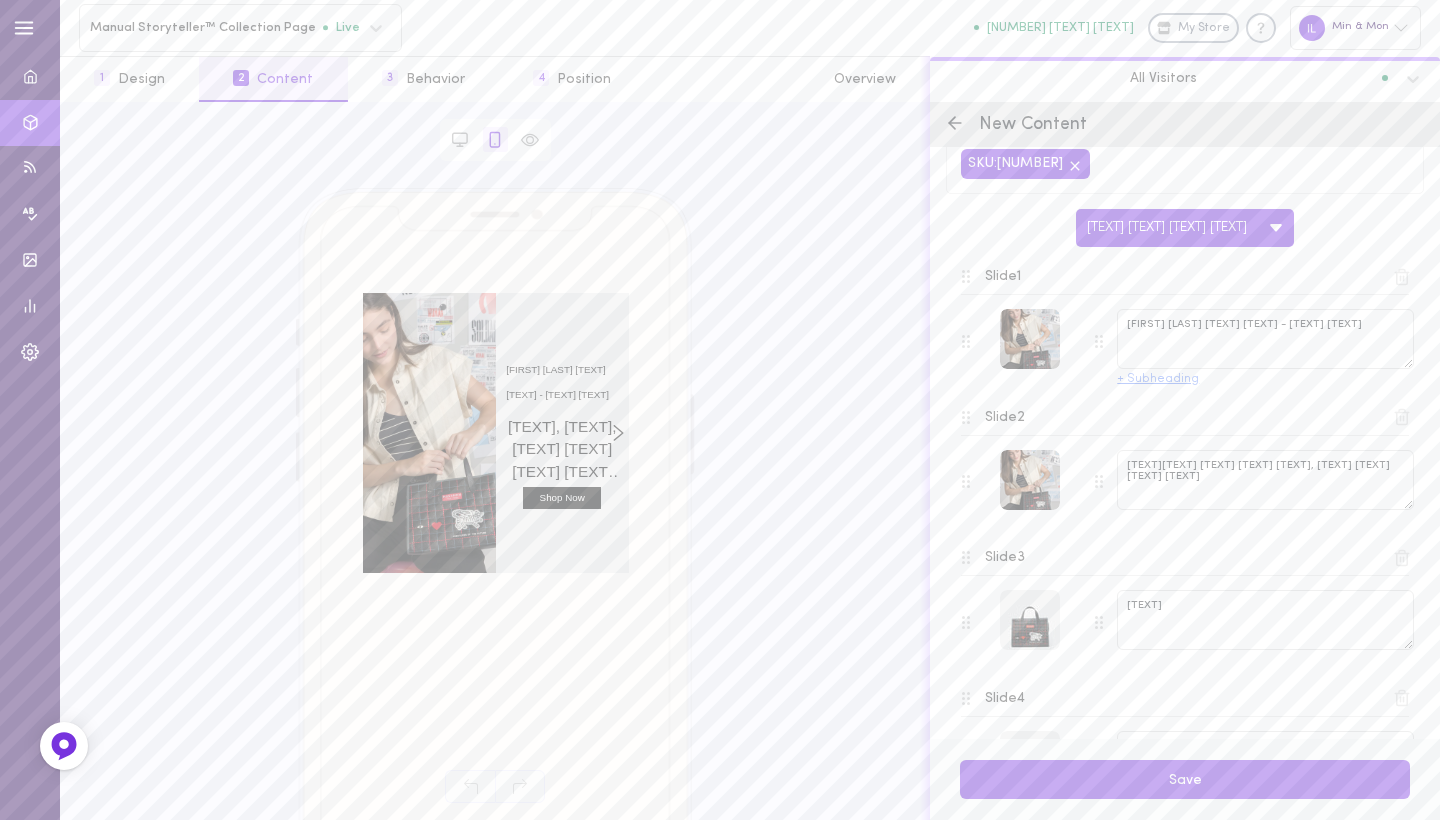 scroll, scrollTop: 216, scrollLeft: 0, axis: vertical 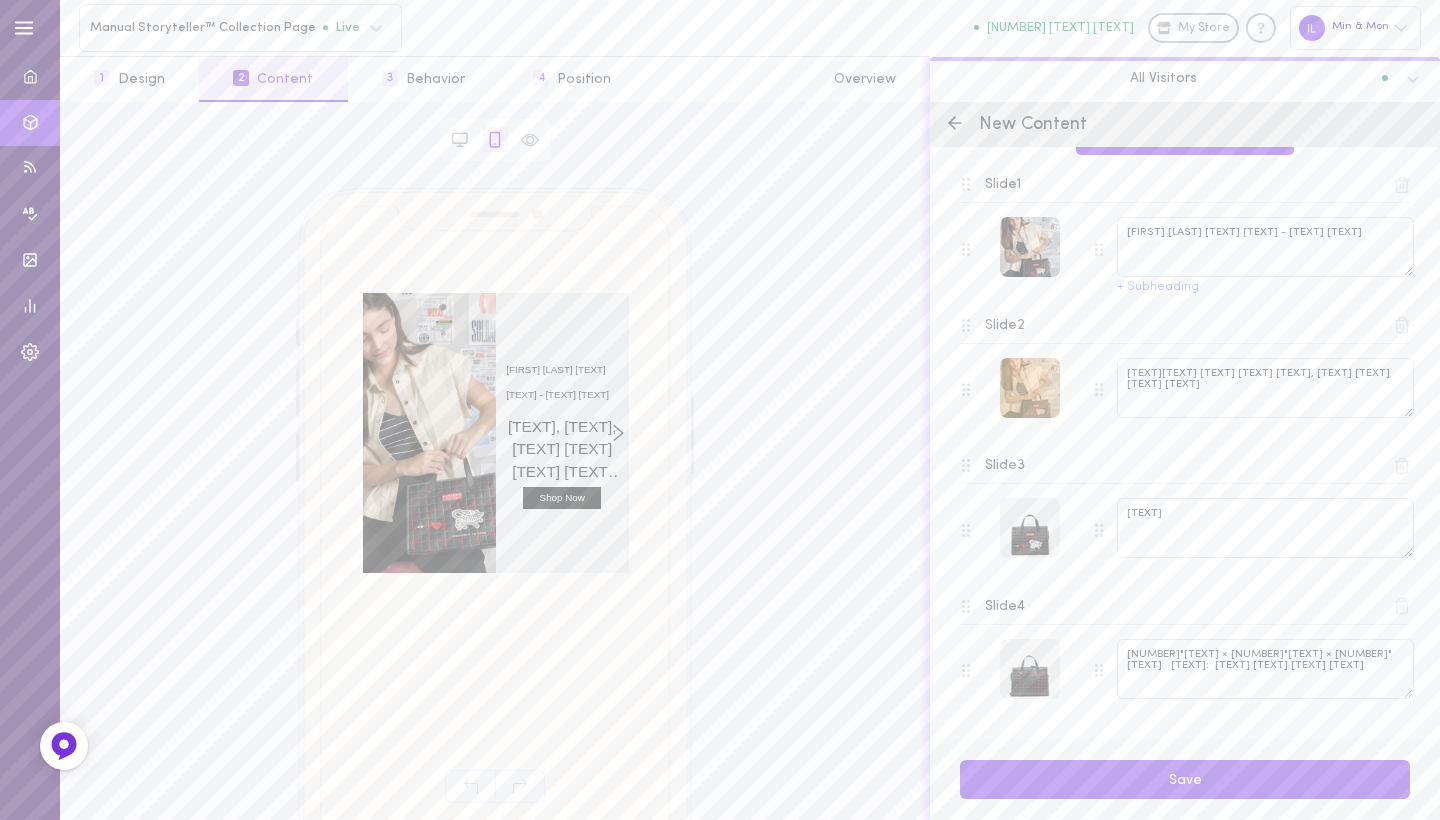 click at bounding box center [1030, 388] 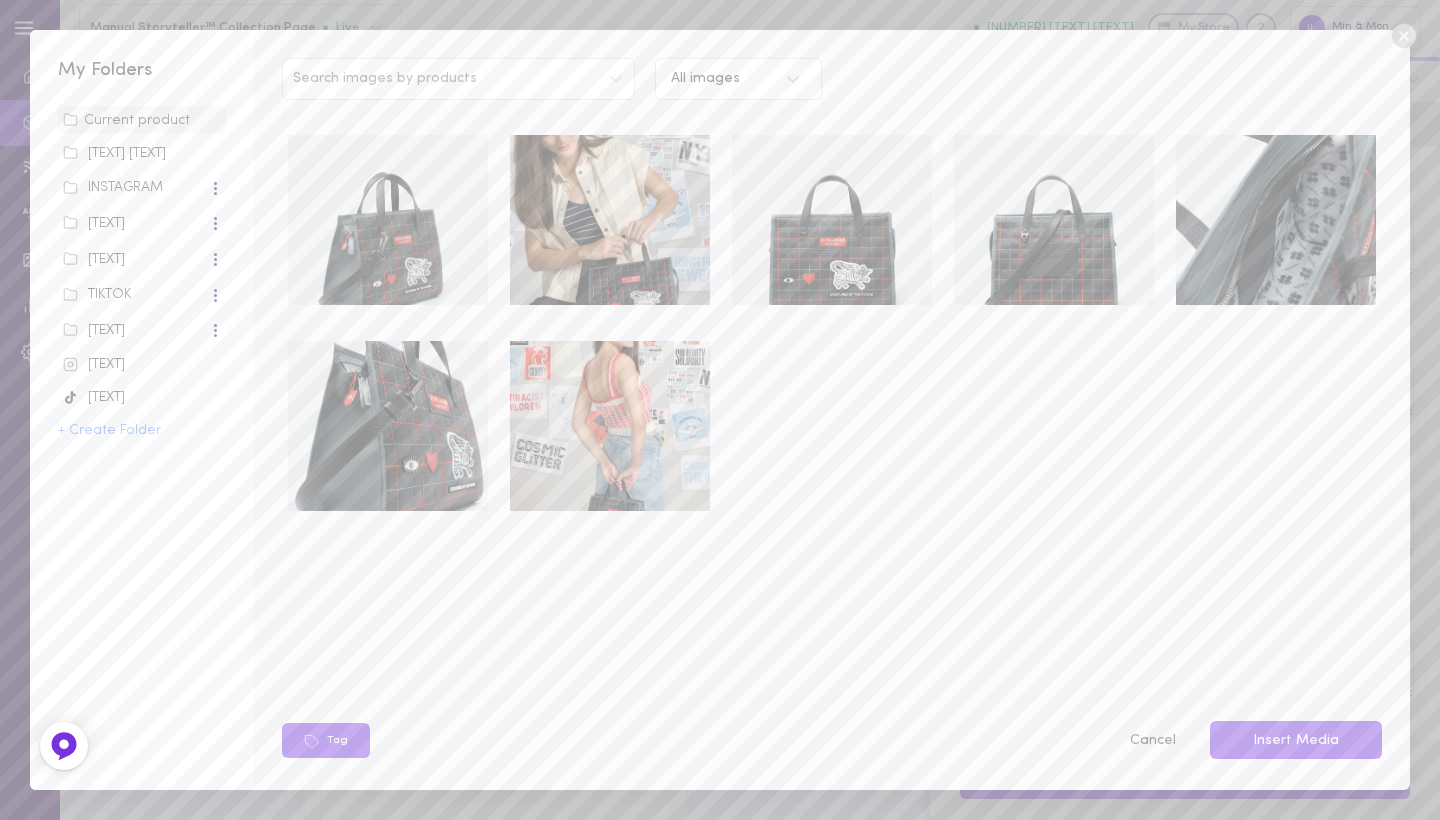 click at bounding box center [610, 426] 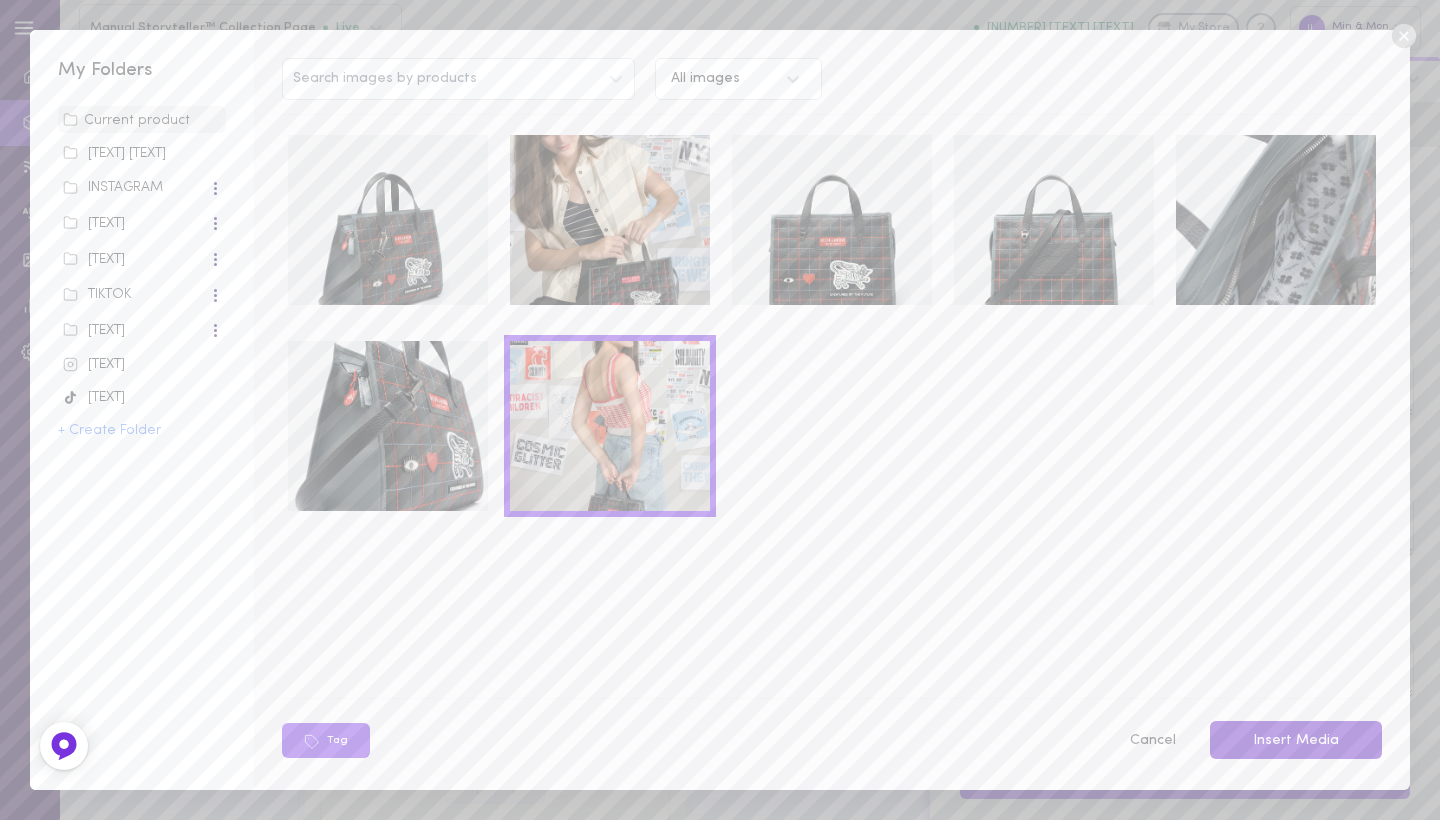click on "Insert Media" at bounding box center (1296, 740) 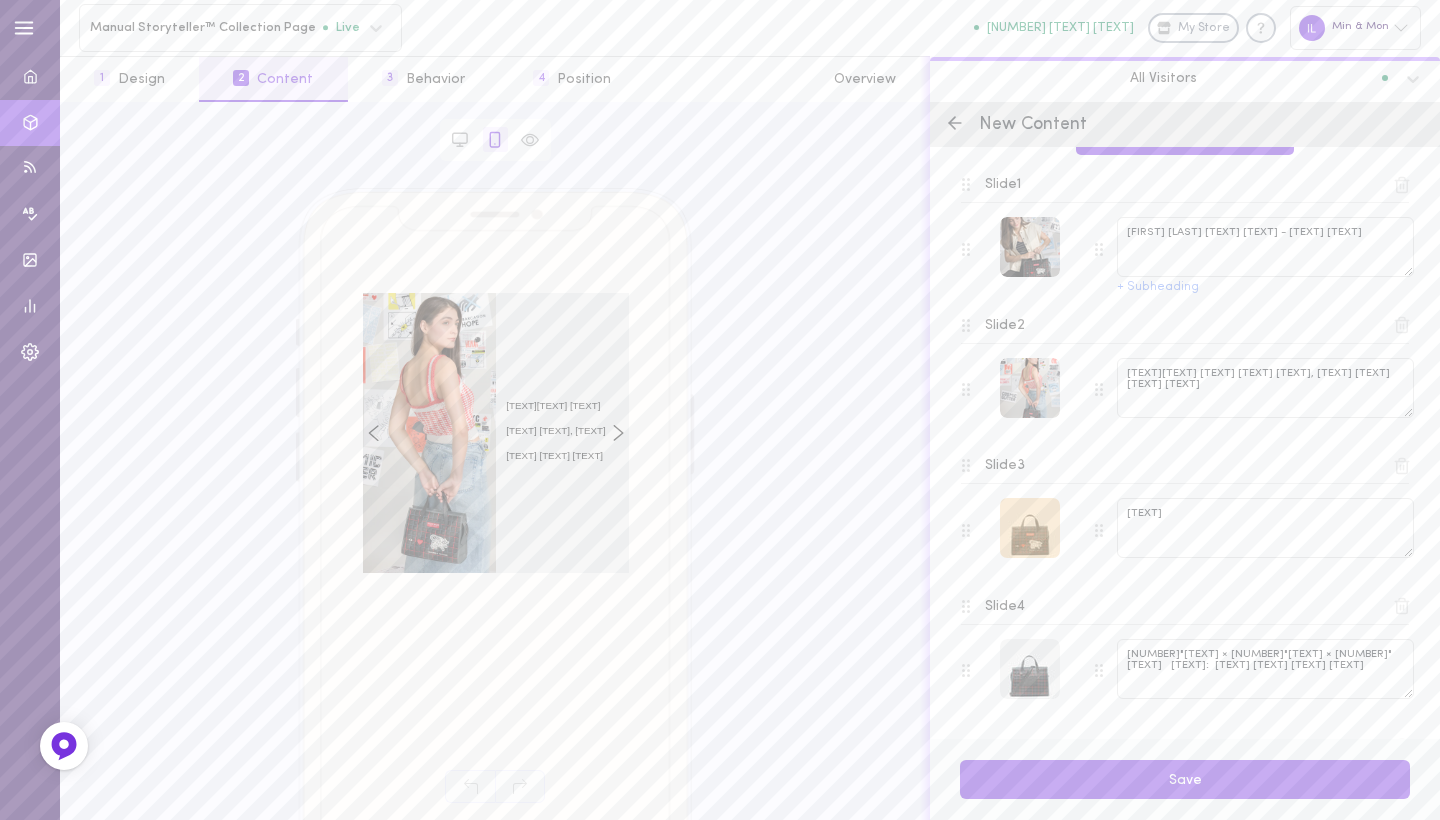 click at bounding box center [1030, 528] 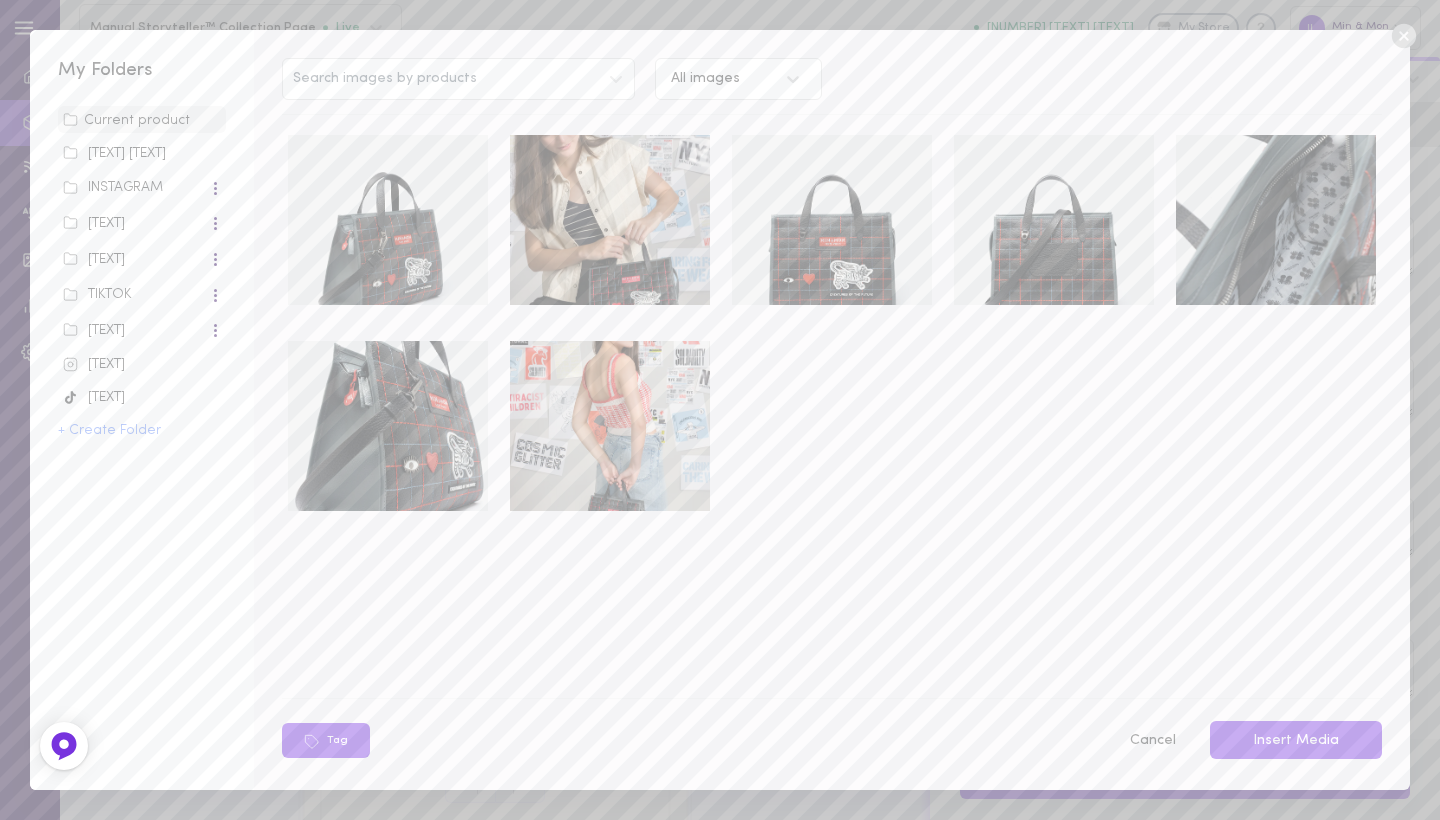 click at bounding box center [388, 220] 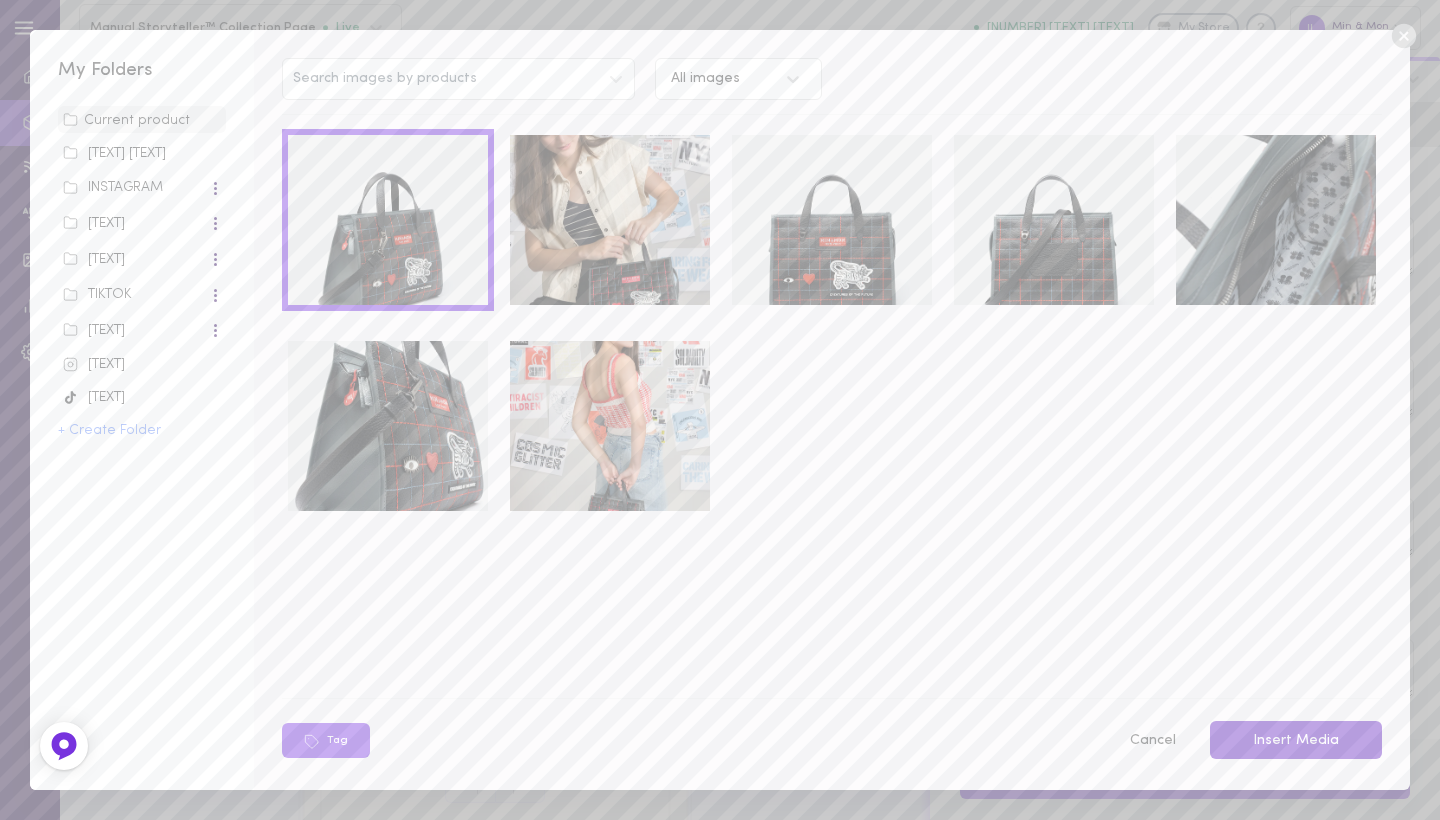 click on "Insert Media" at bounding box center (1296, 740) 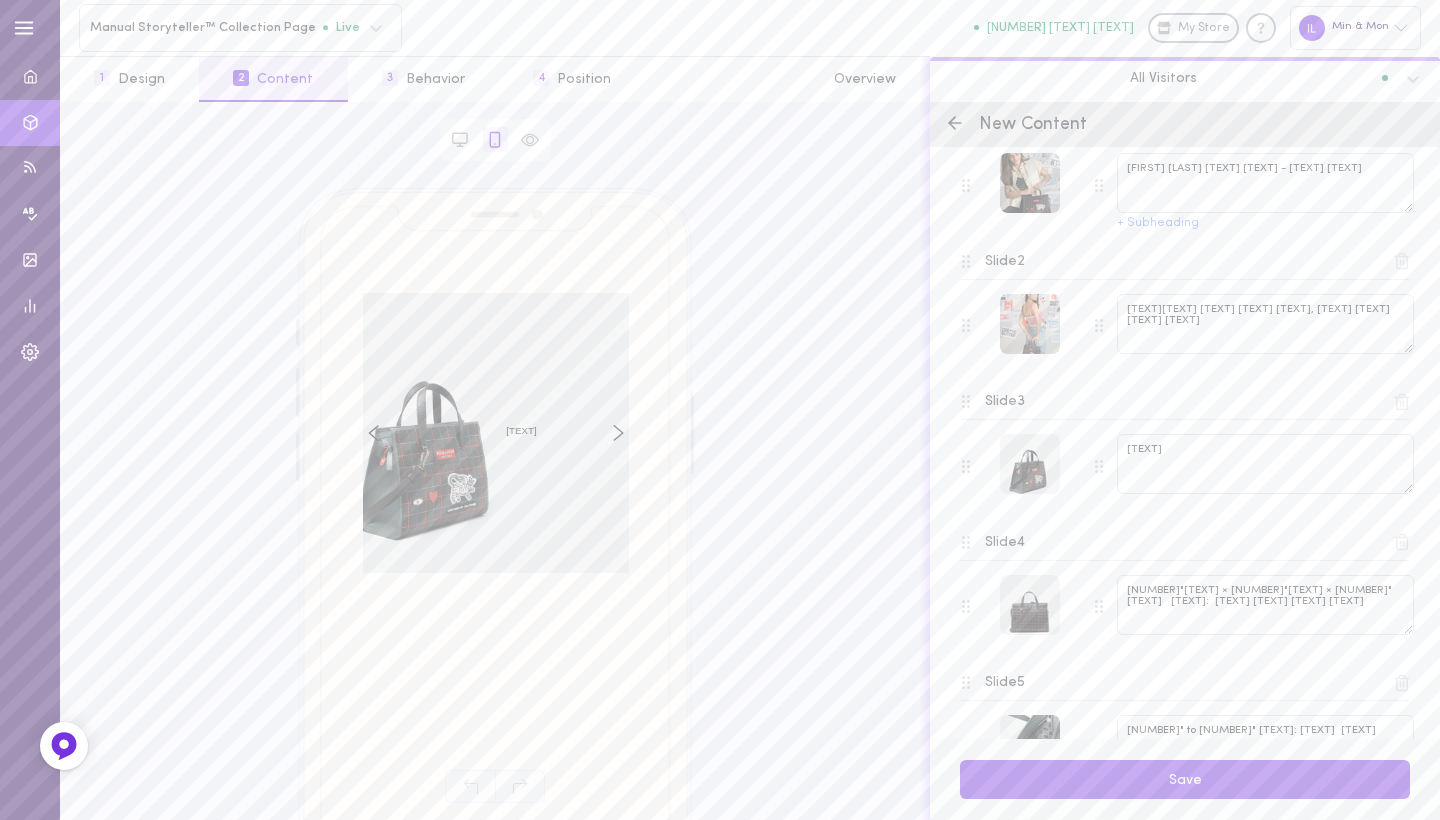 scroll, scrollTop: 376, scrollLeft: 0, axis: vertical 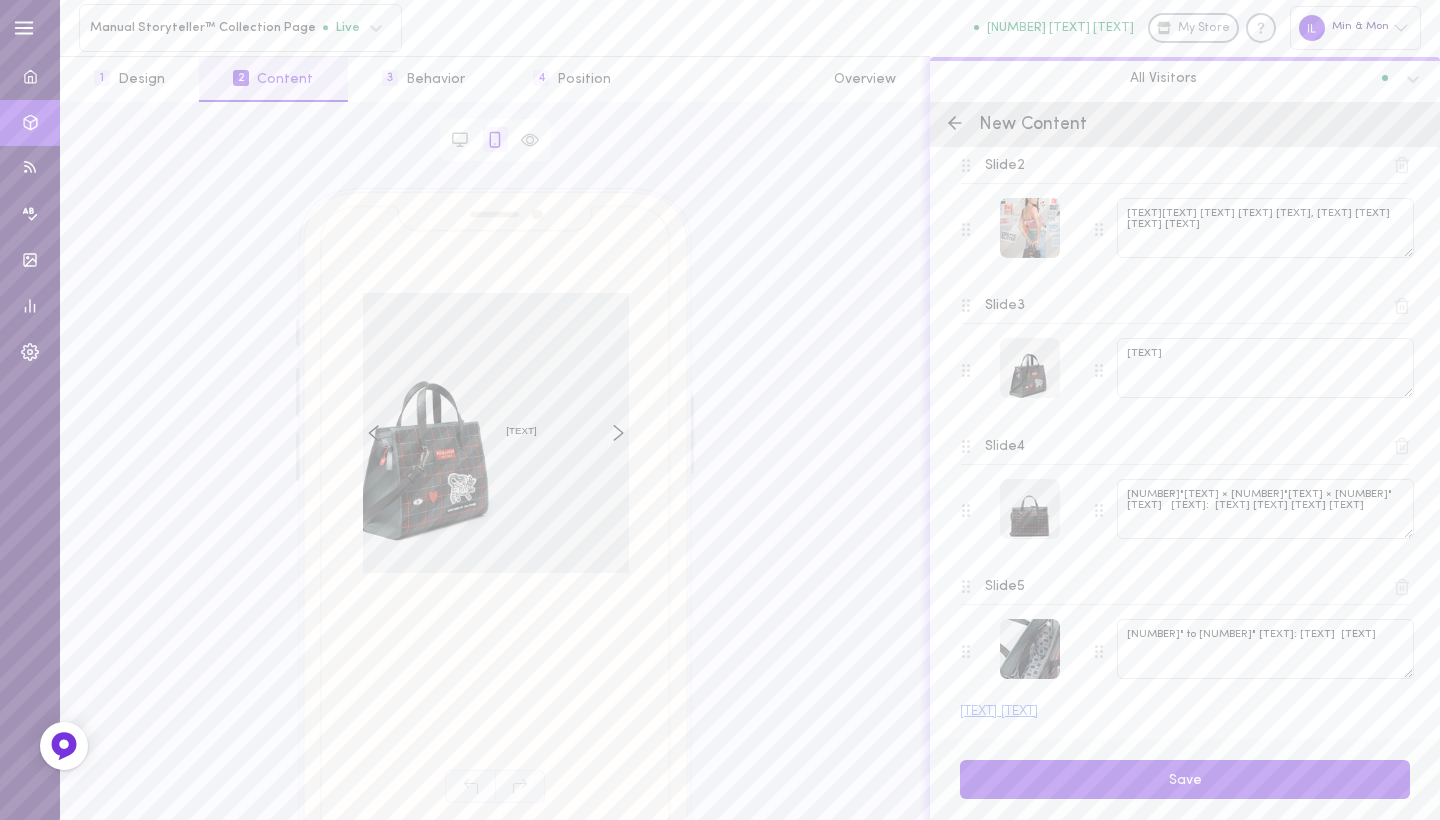 click 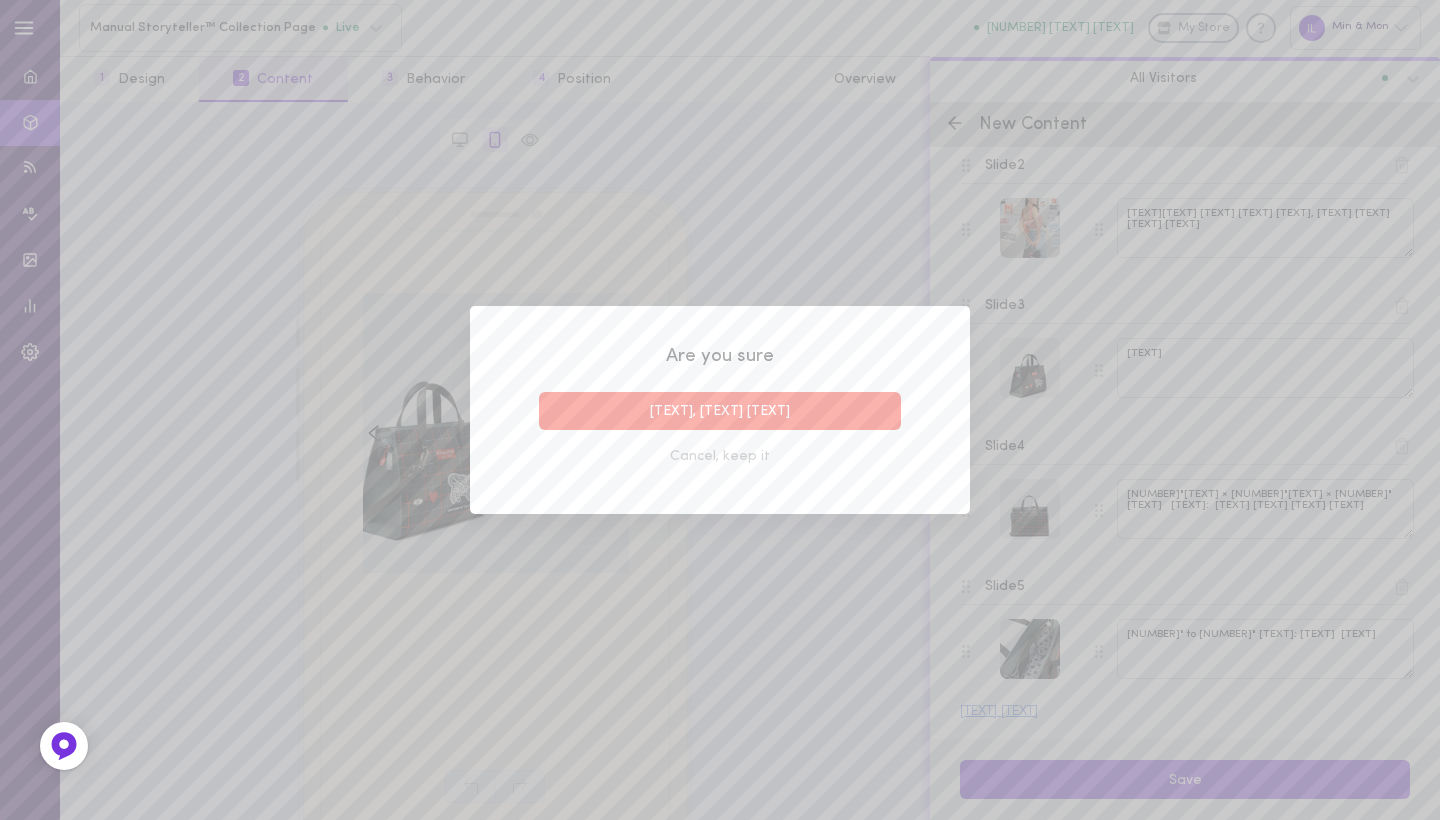 click on "[TEXT], [TEXT] [TEXT]" at bounding box center [720, 411] 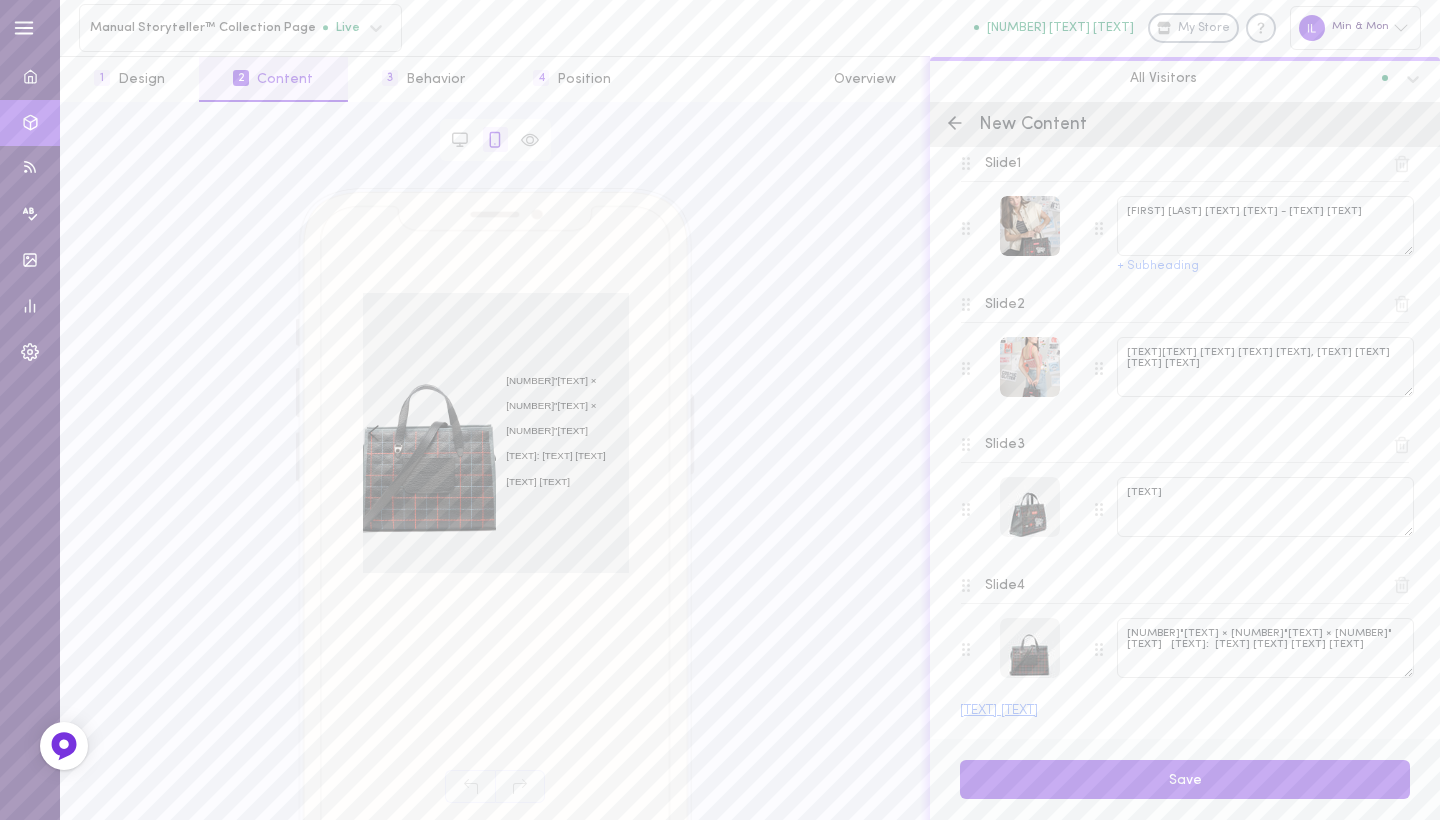 scroll, scrollTop: 235, scrollLeft: 0, axis: vertical 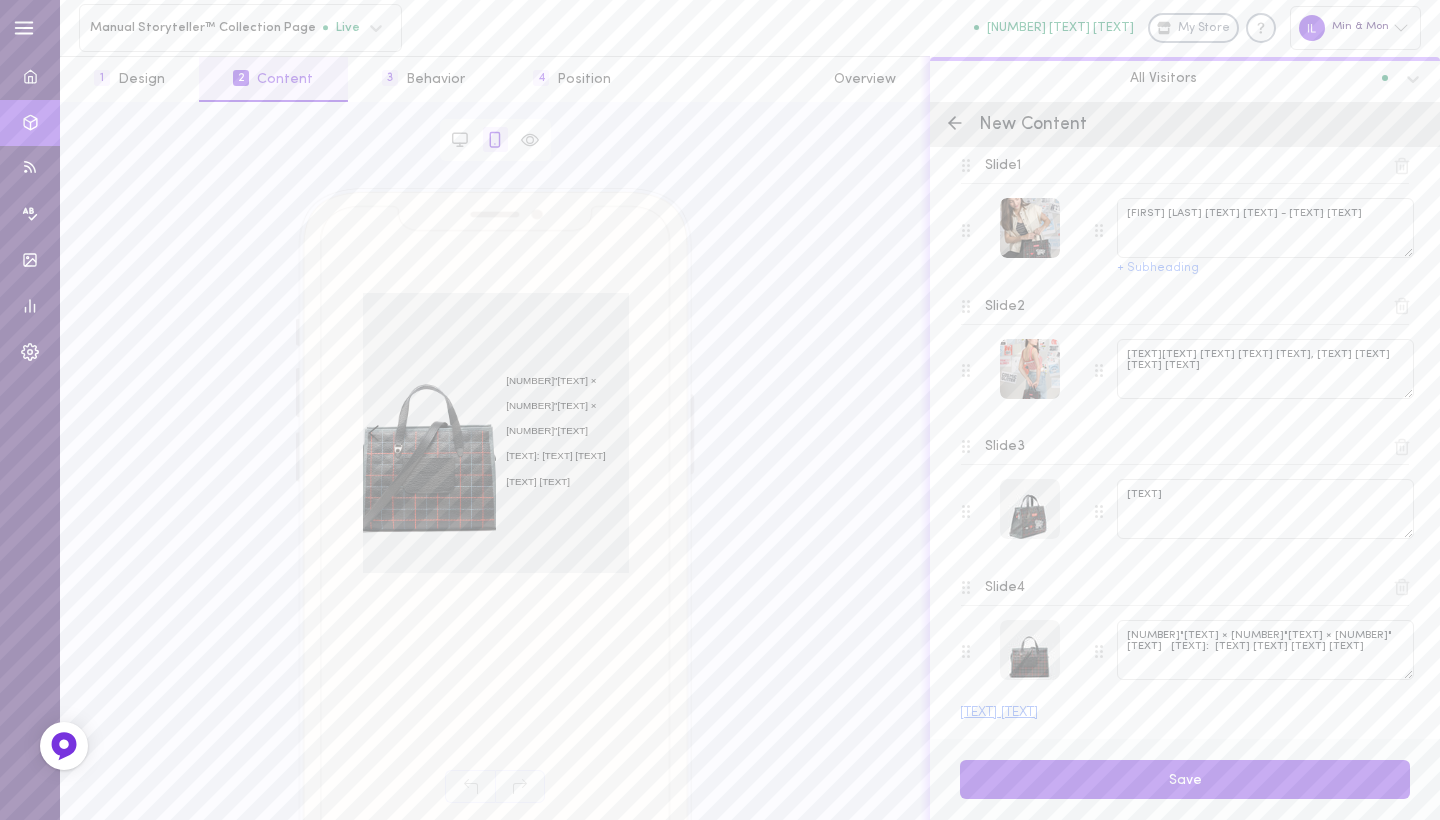 click 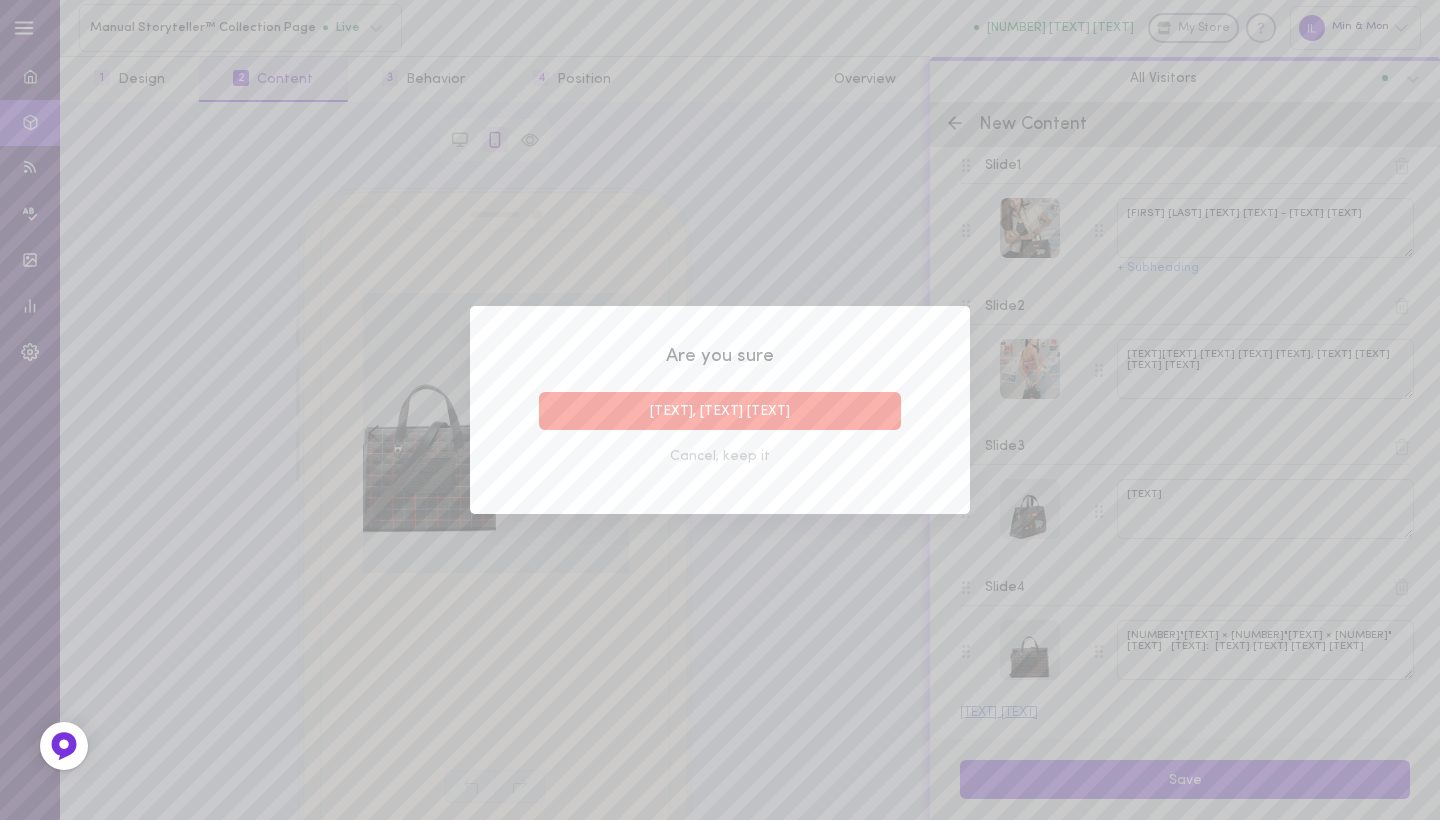click on "[TEXT], [TEXT] [TEXT]" at bounding box center [720, 411] 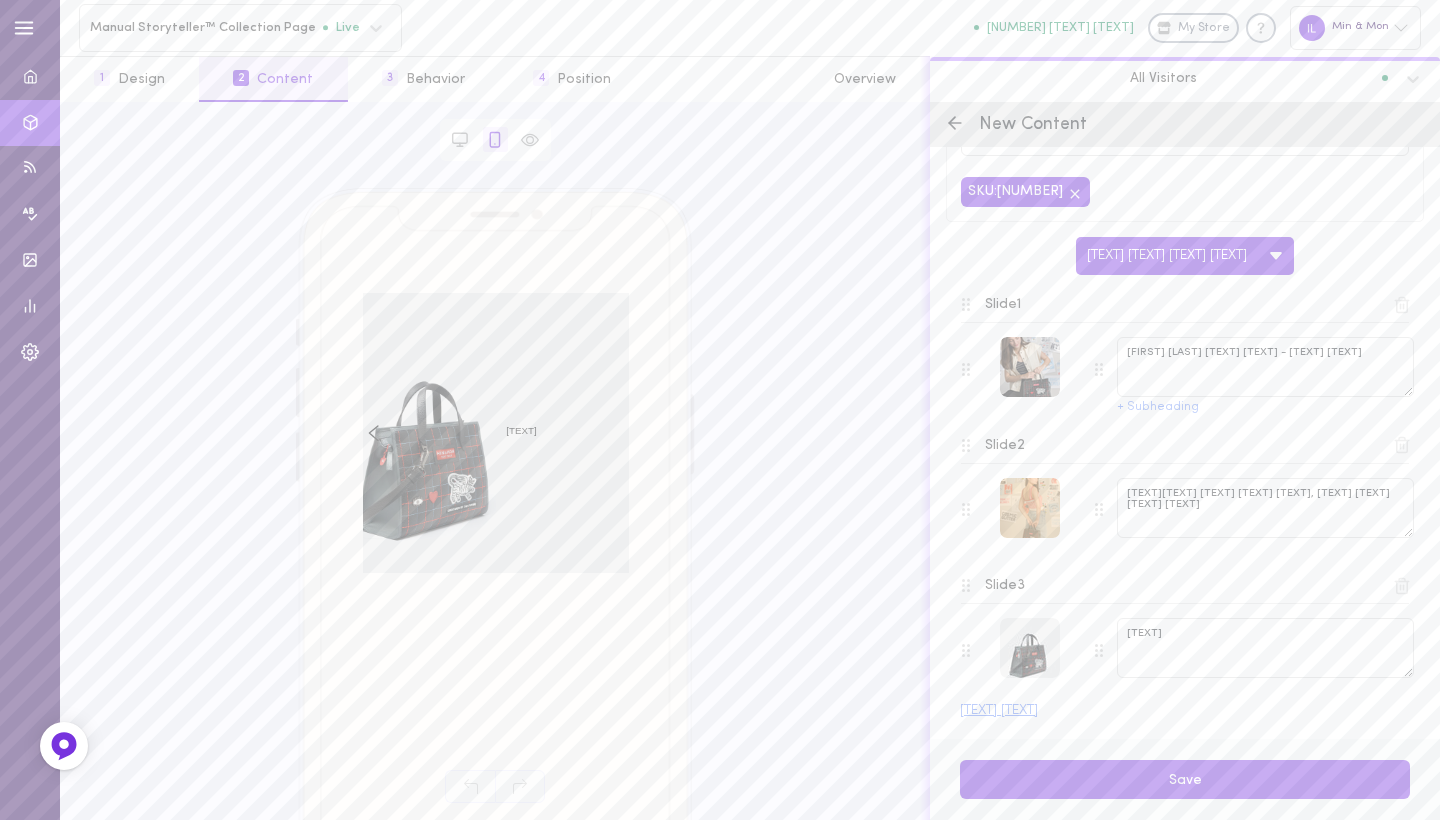 scroll, scrollTop: 95, scrollLeft: 0, axis: vertical 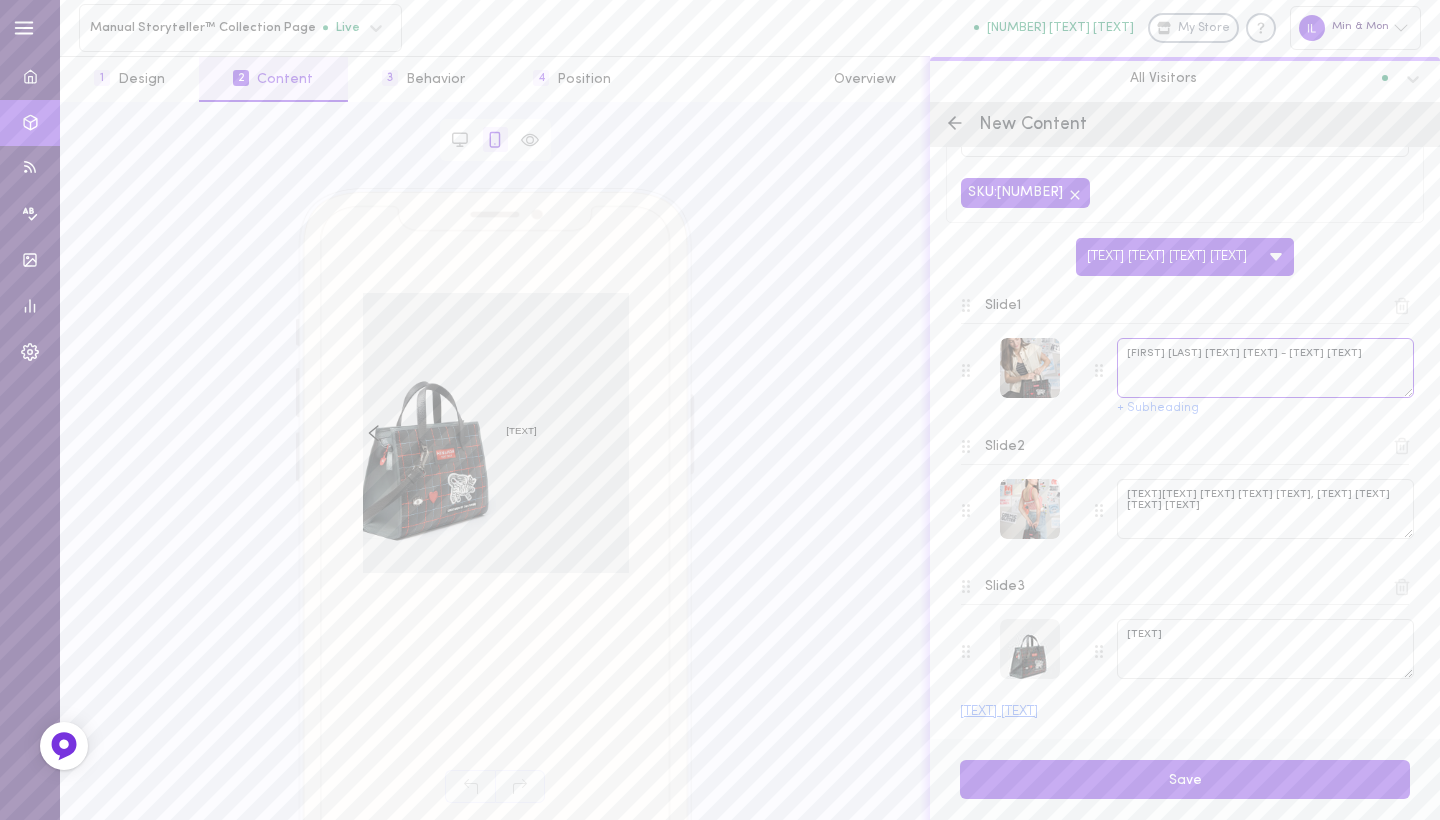 click on "[FIRST] [LAST] [TEXT] [TEXT] - [TEXT] [TEXT]" at bounding box center [1265, 368] 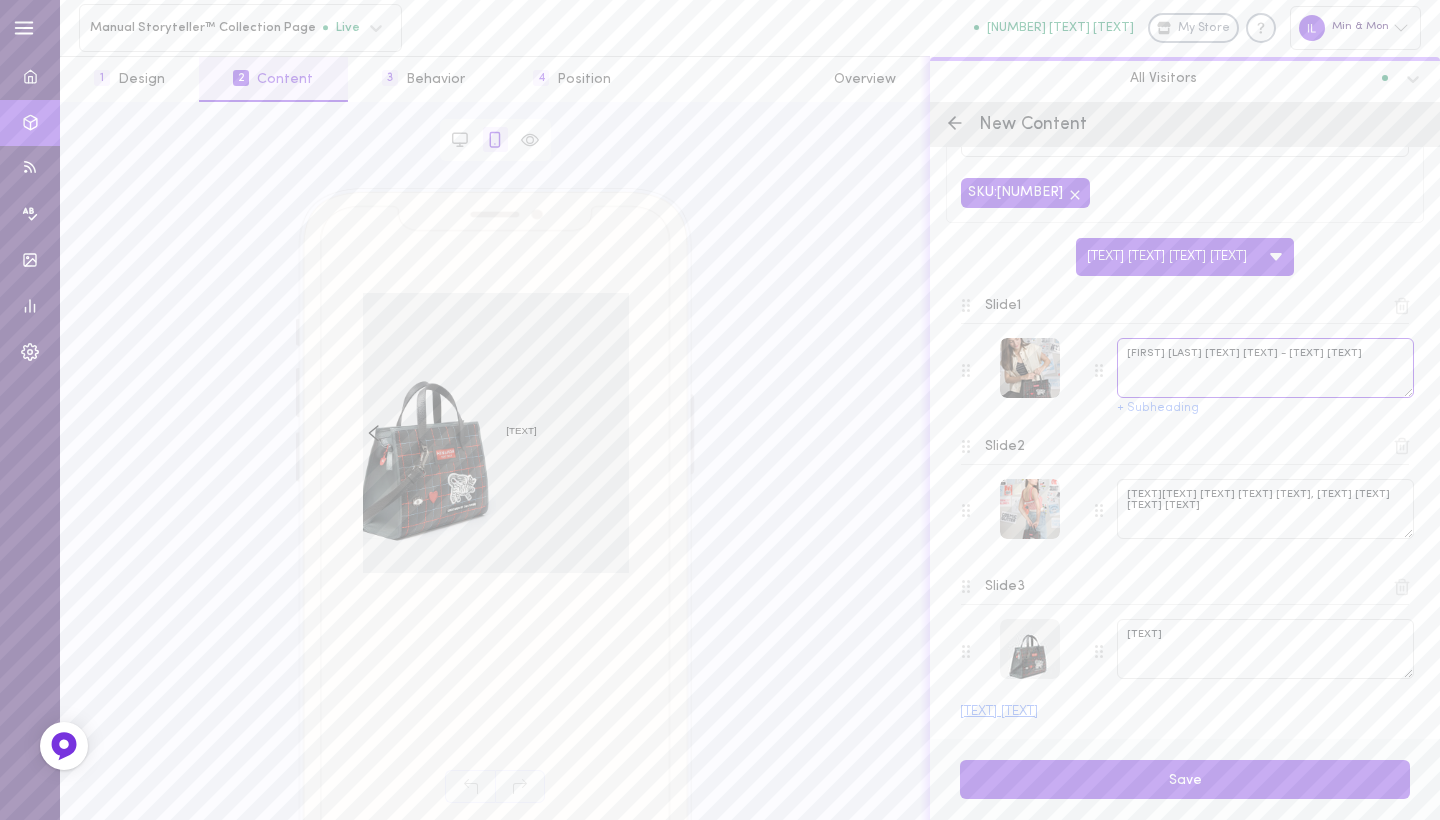 click on "[FIRST] [LAST] [TEXT] [TEXT] - [TEXT] [TEXT]" at bounding box center [1265, 368] 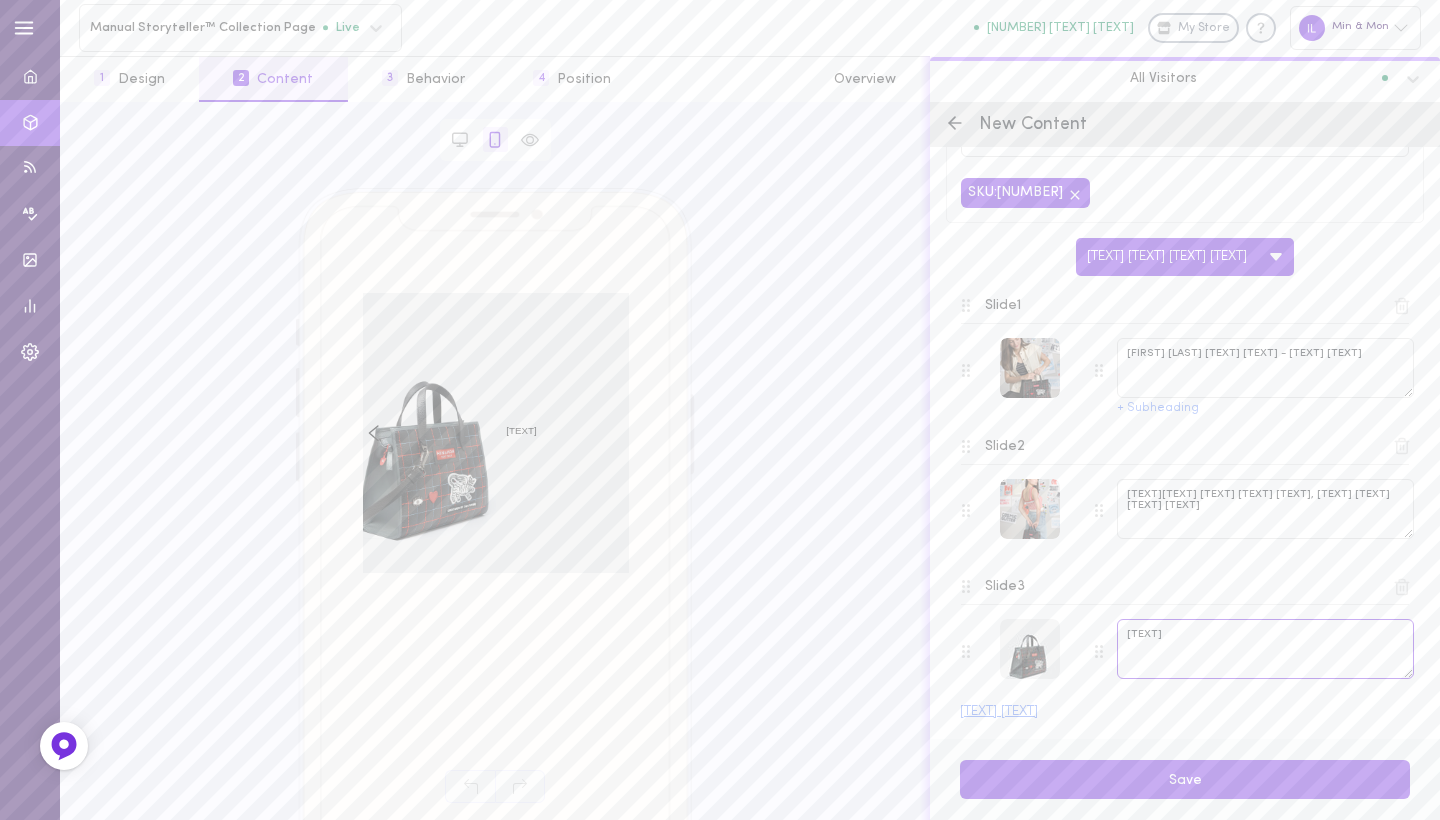 click on "[TEXT]" at bounding box center [1265, 649] 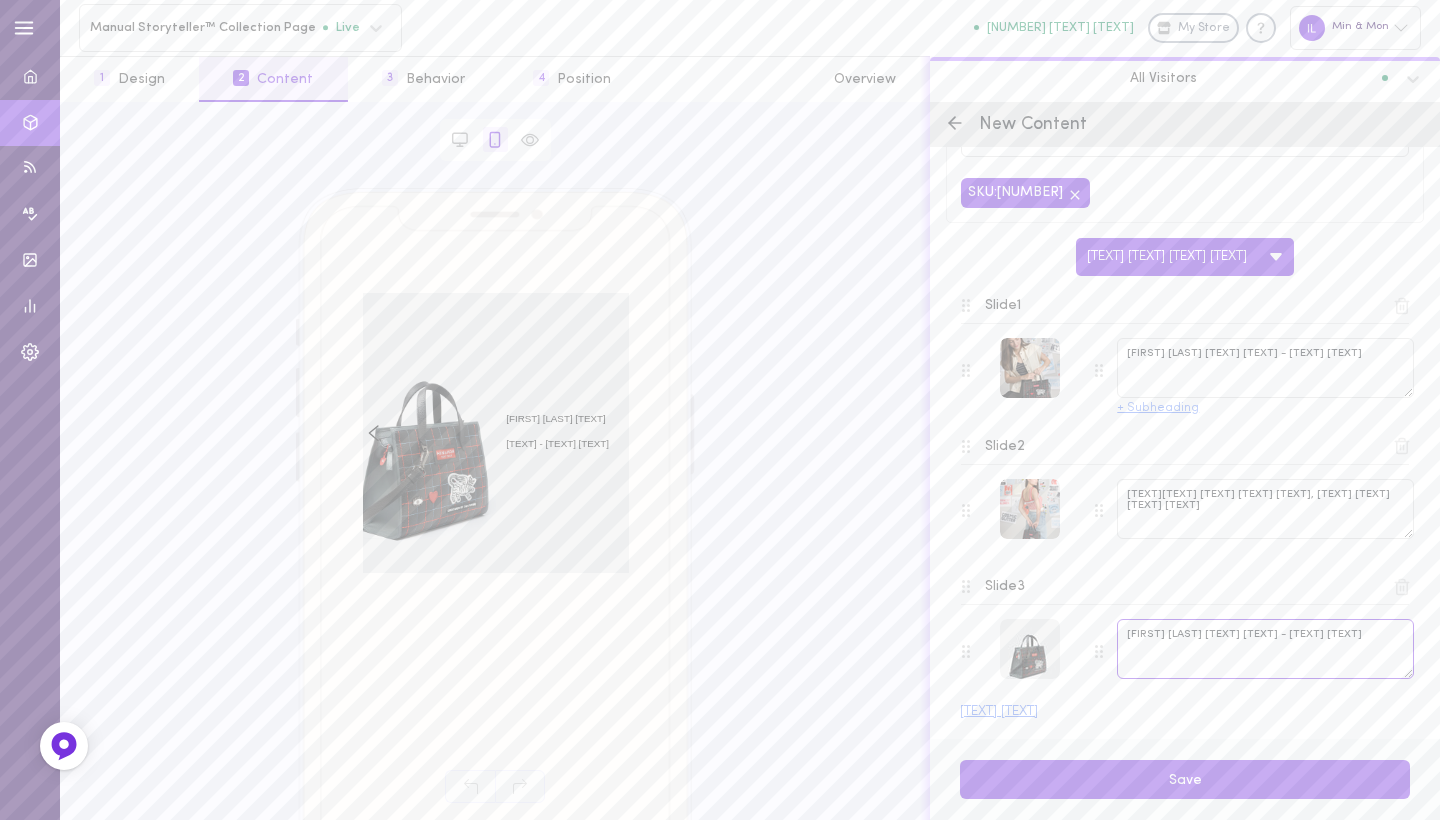 type on "[FIRST] [LAST] [TEXT] [TEXT] - [TEXT] [TEXT]" 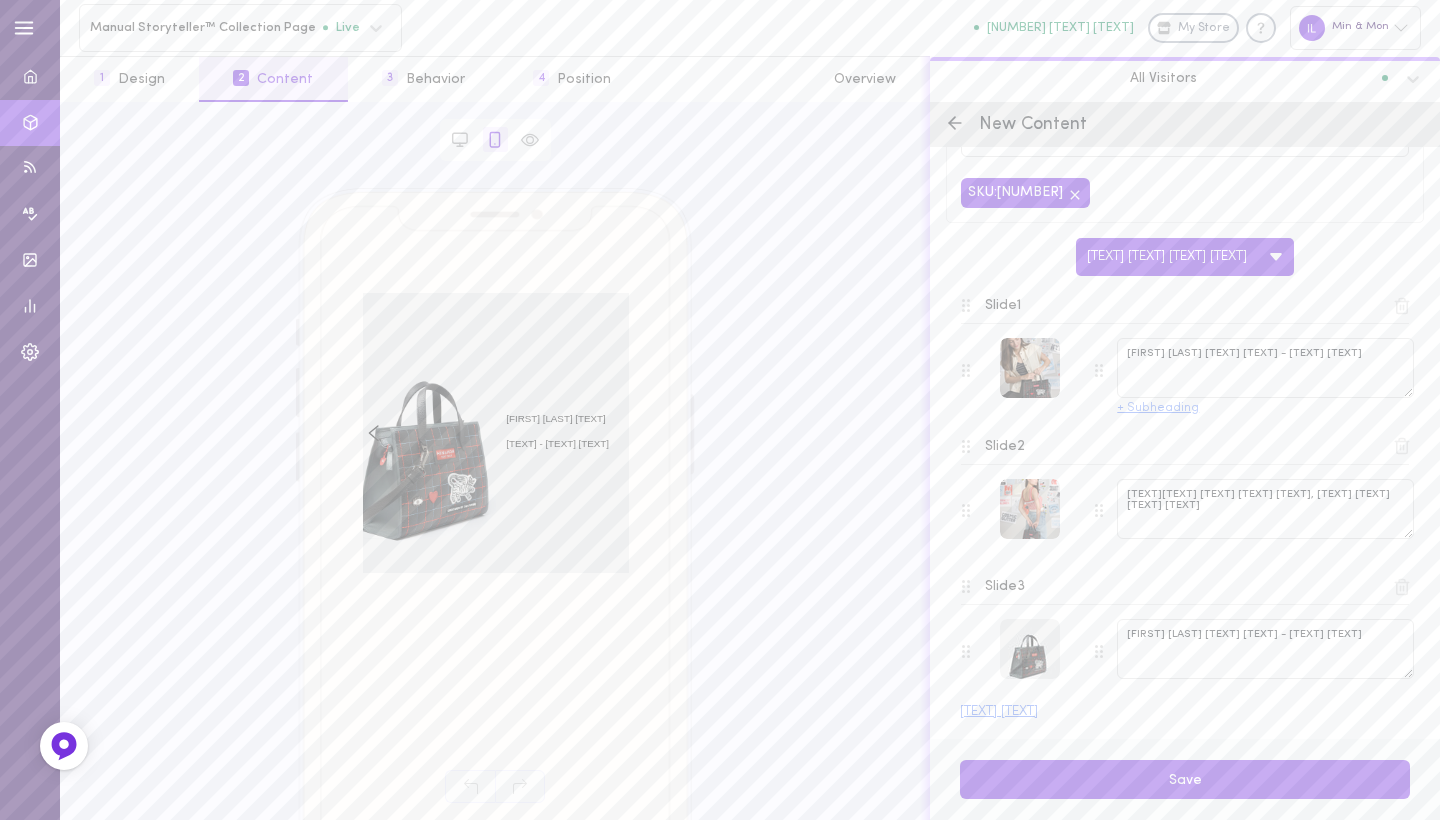 click on "+ Subheading" at bounding box center (1158, 408) 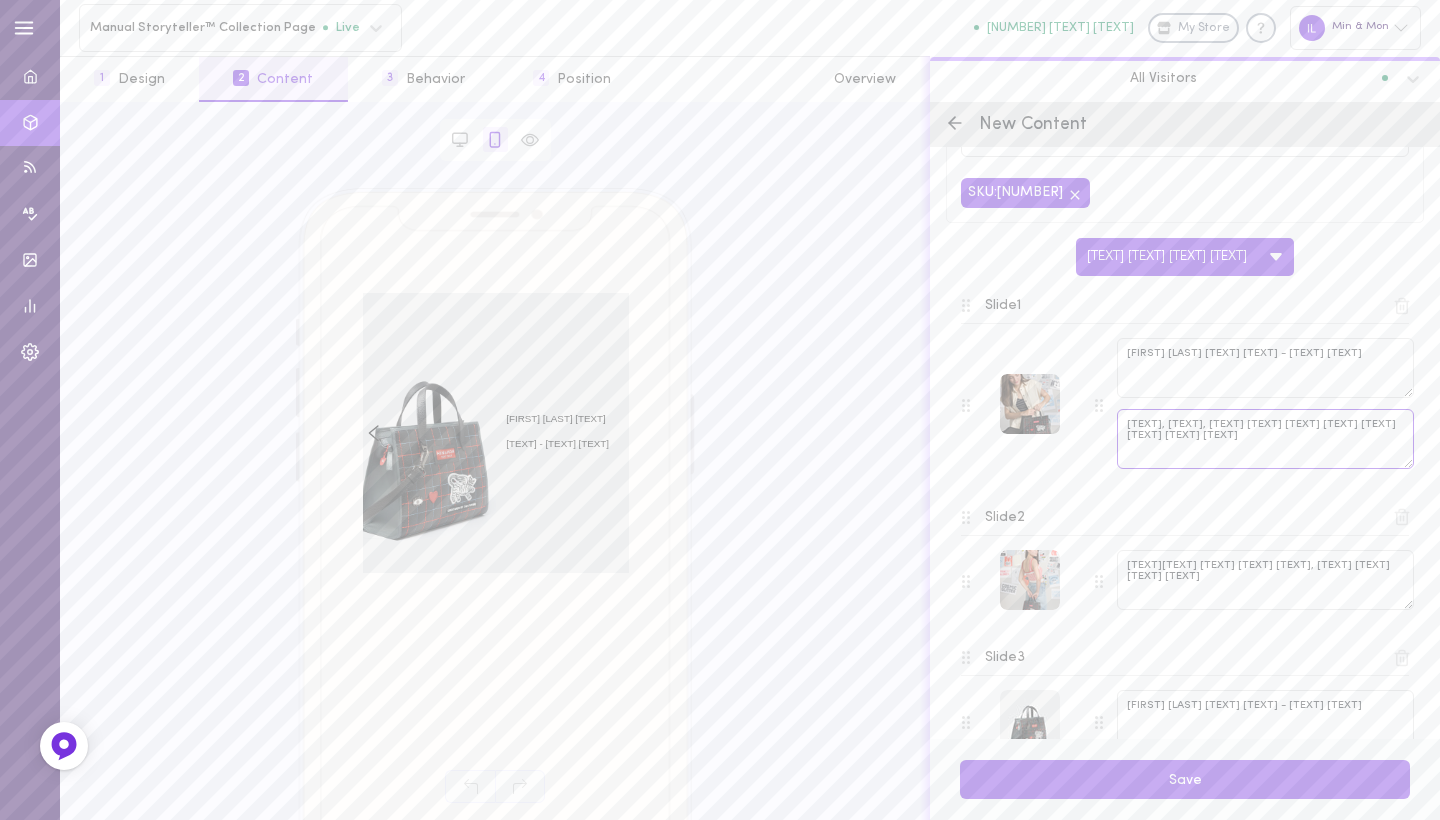 click on "[TEXT], [TEXT], [TEXT] [TEXT] [TEXT] [TEXT] [TEXT] [TEXT] [TEXT] [TEXT]" at bounding box center (1265, 439) 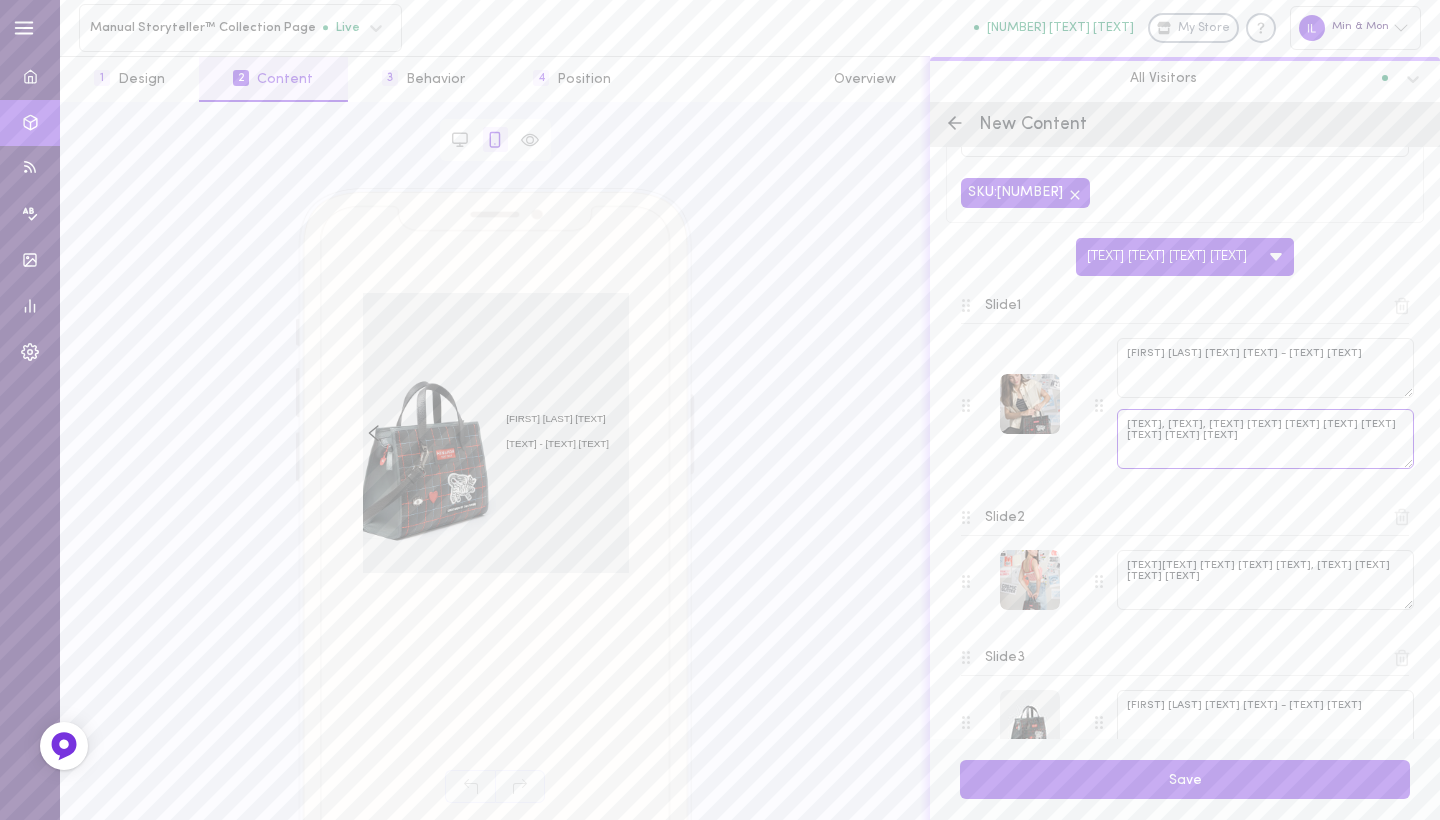 click on "[TEXT], [TEXT], [TEXT] [TEXT] [TEXT] [TEXT] [TEXT] [TEXT] [TEXT] [TEXT]" at bounding box center (1265, 439) 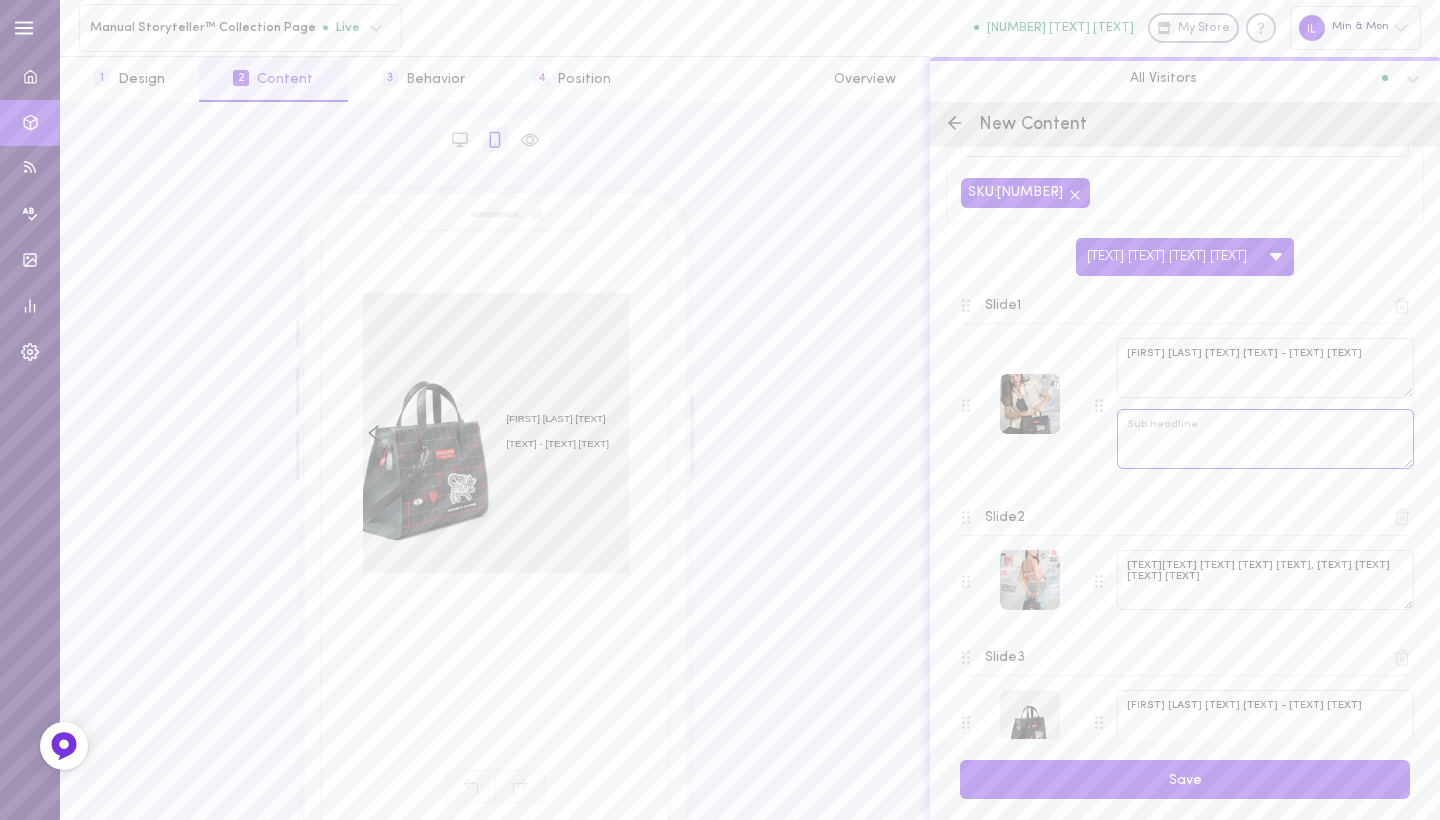 type 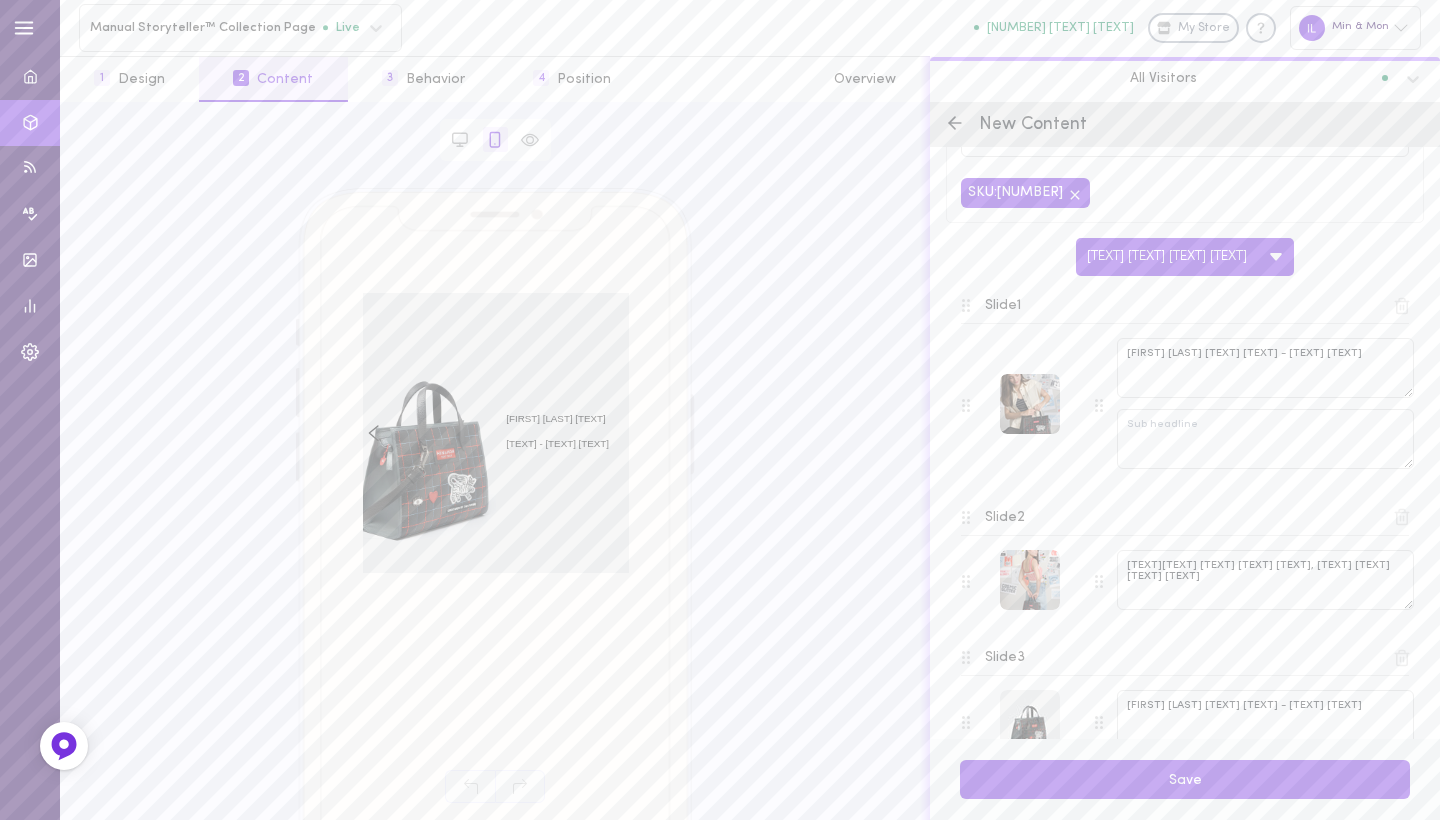 click on "[TEXT]  [TEXT] [FIRST] [TEXT] [TEXT] [TEXT] [TEXT] [TEXT] - [TEXT] [TEXT] [TEXT]" at bounding box center [1185, 383] 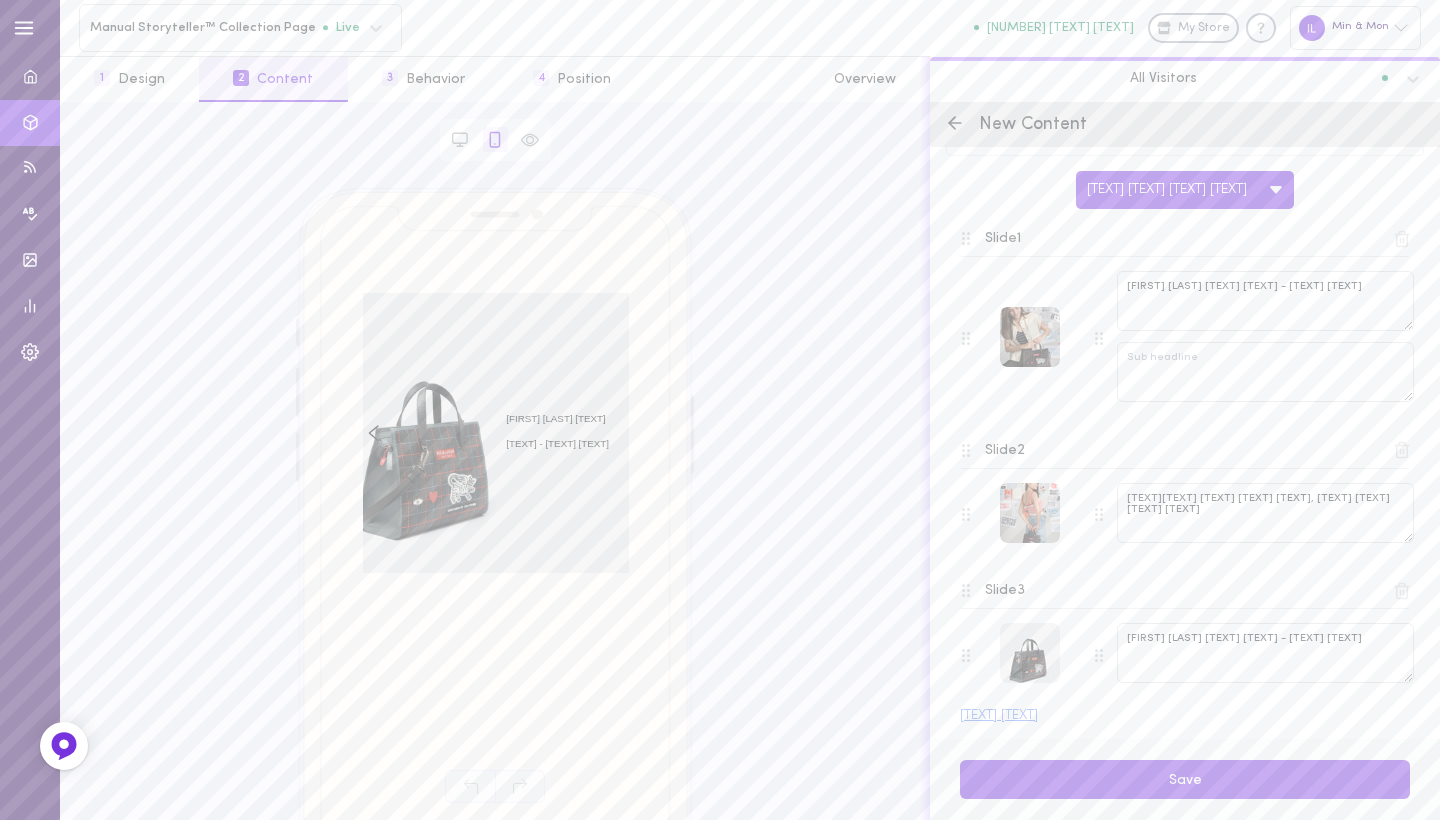 scroll, scrollTop: 166, scrollLeft: 0, axis: vertical 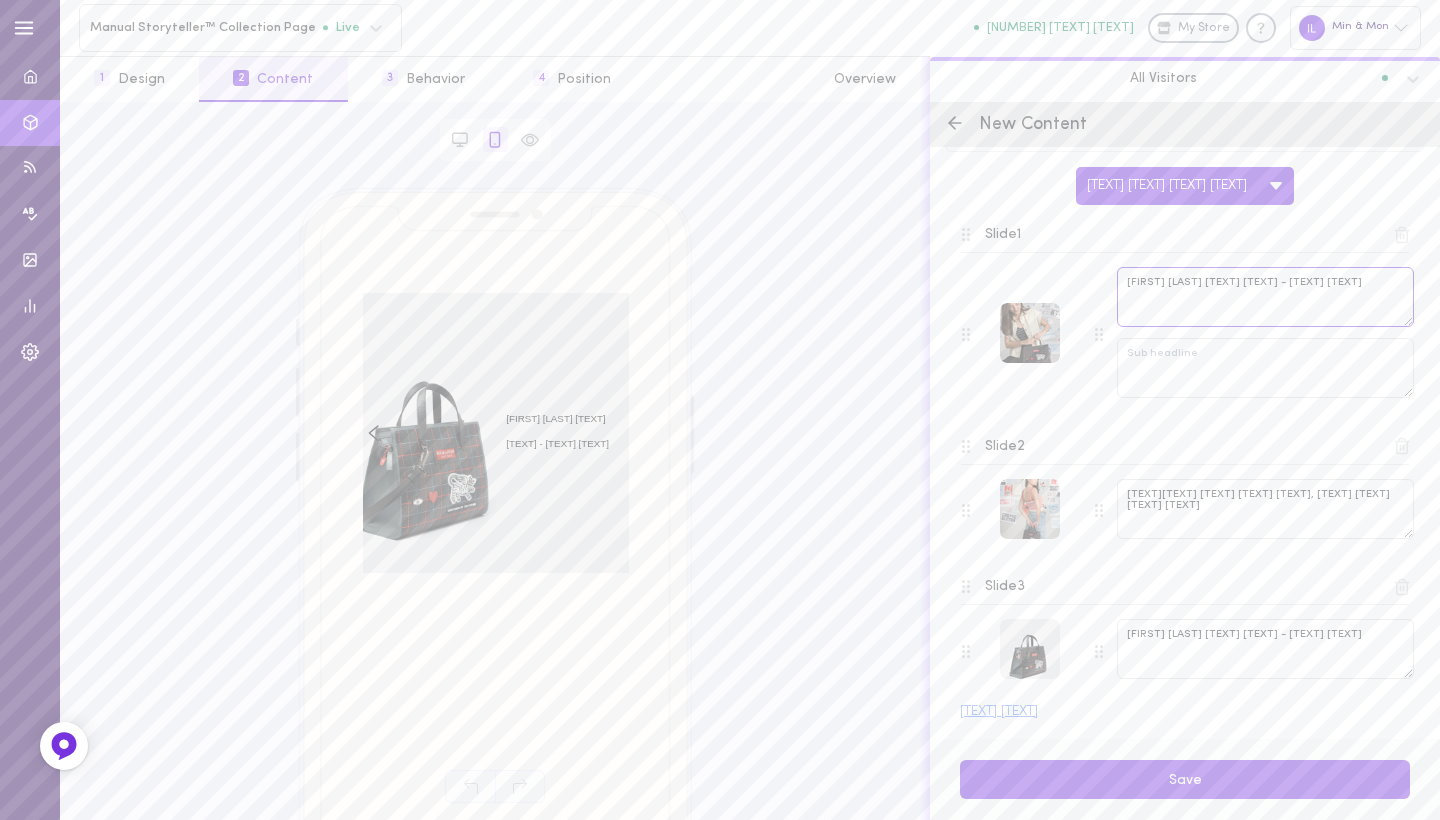 click on "[FIRST] [LAST] [TEXT] [TEXT] - [TEXT] [TEXT]" at bounding box center [1265, 297] 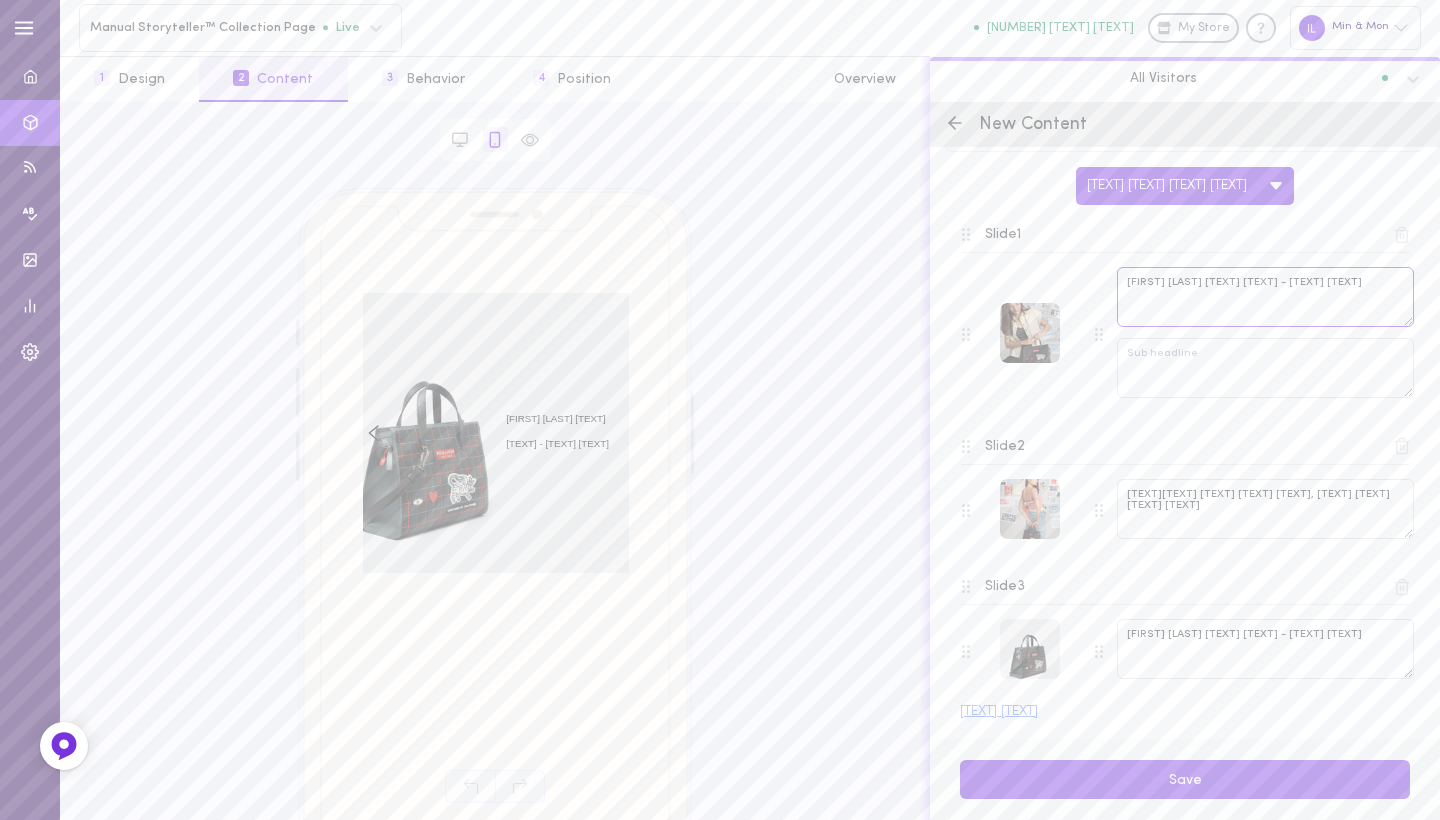 click on "[FIRST] [LAST] [TEXT] [TEXT] - [TEXT] [TEXT]" at bounding box center [1265, 297] 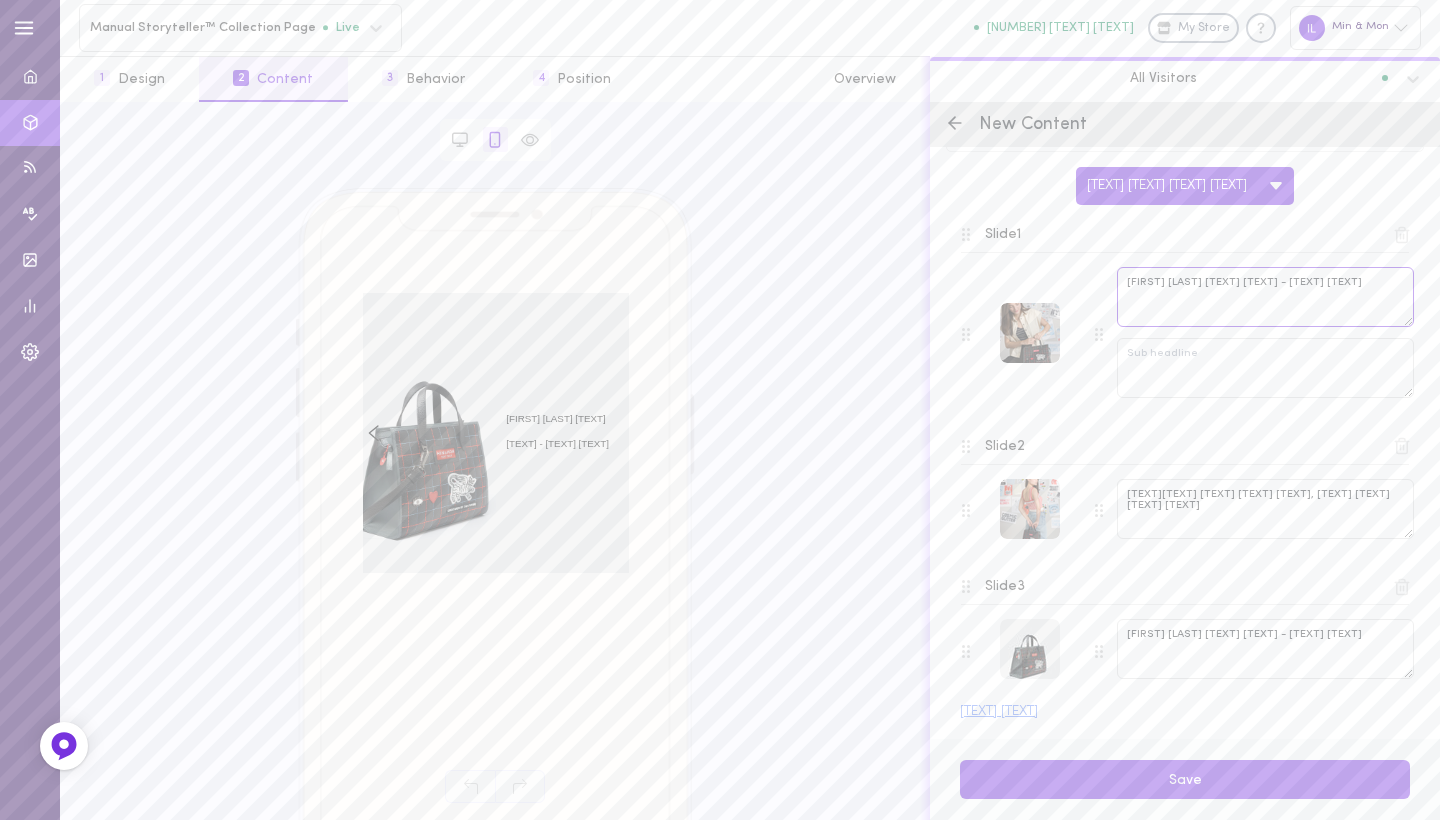 paste on "[TEXT], [TEXT] [TEXT]." 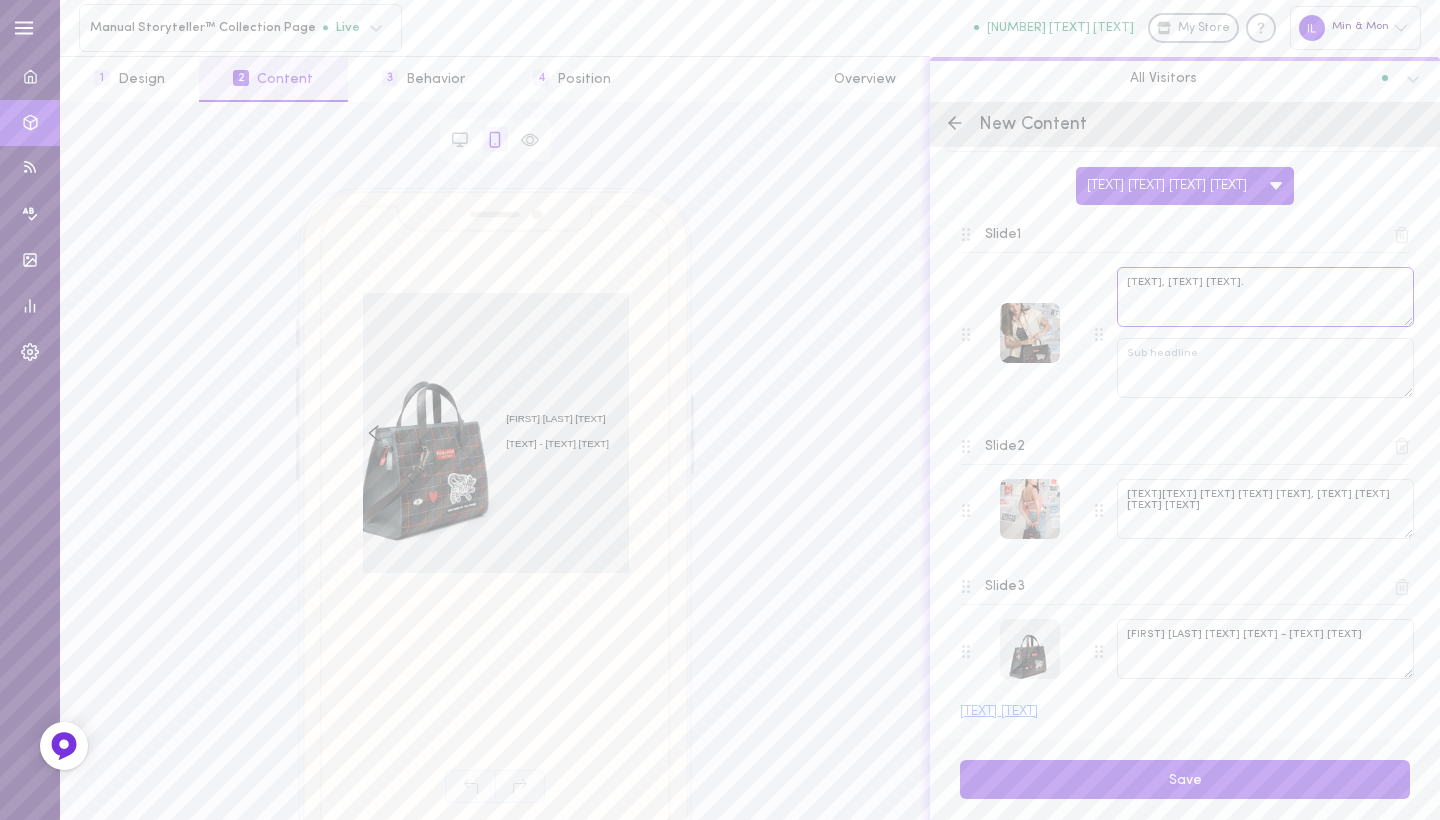 type on "[TEXT], [TEXT] [TEXT]." 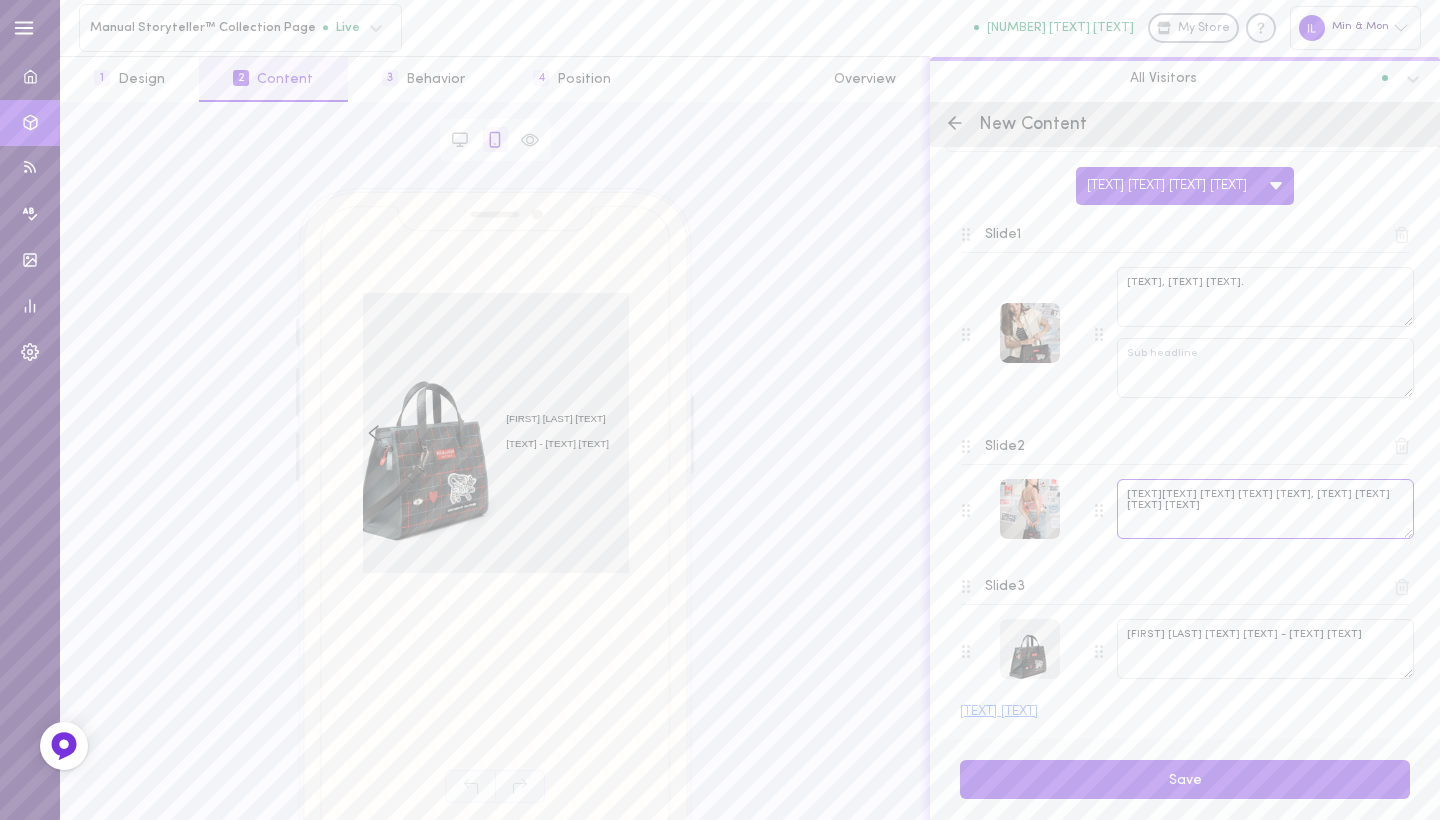 click on "[TEXT][TEXT] [TEXT] [TEXT] [TEXT], [TEXT] [TEXT] [TEXT] [TEXT]" at bounding box center [1265, 509] 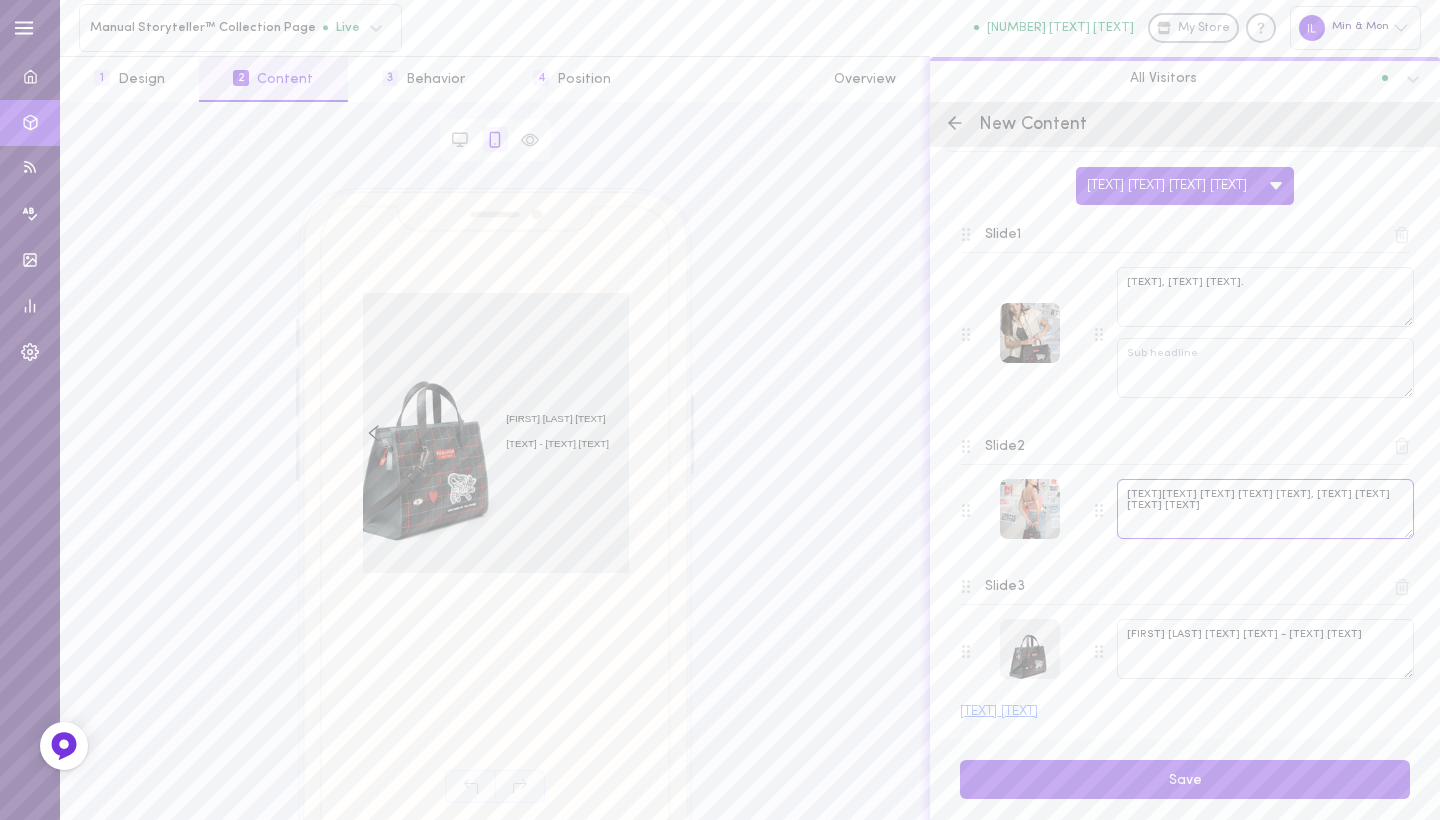 click on "[TEXT][TEXT] [TEXT] [TEXT] [TEXT], [TEXT] [TEXT] [TEXT] [TEXT]" at bounding box center (1265, 509) 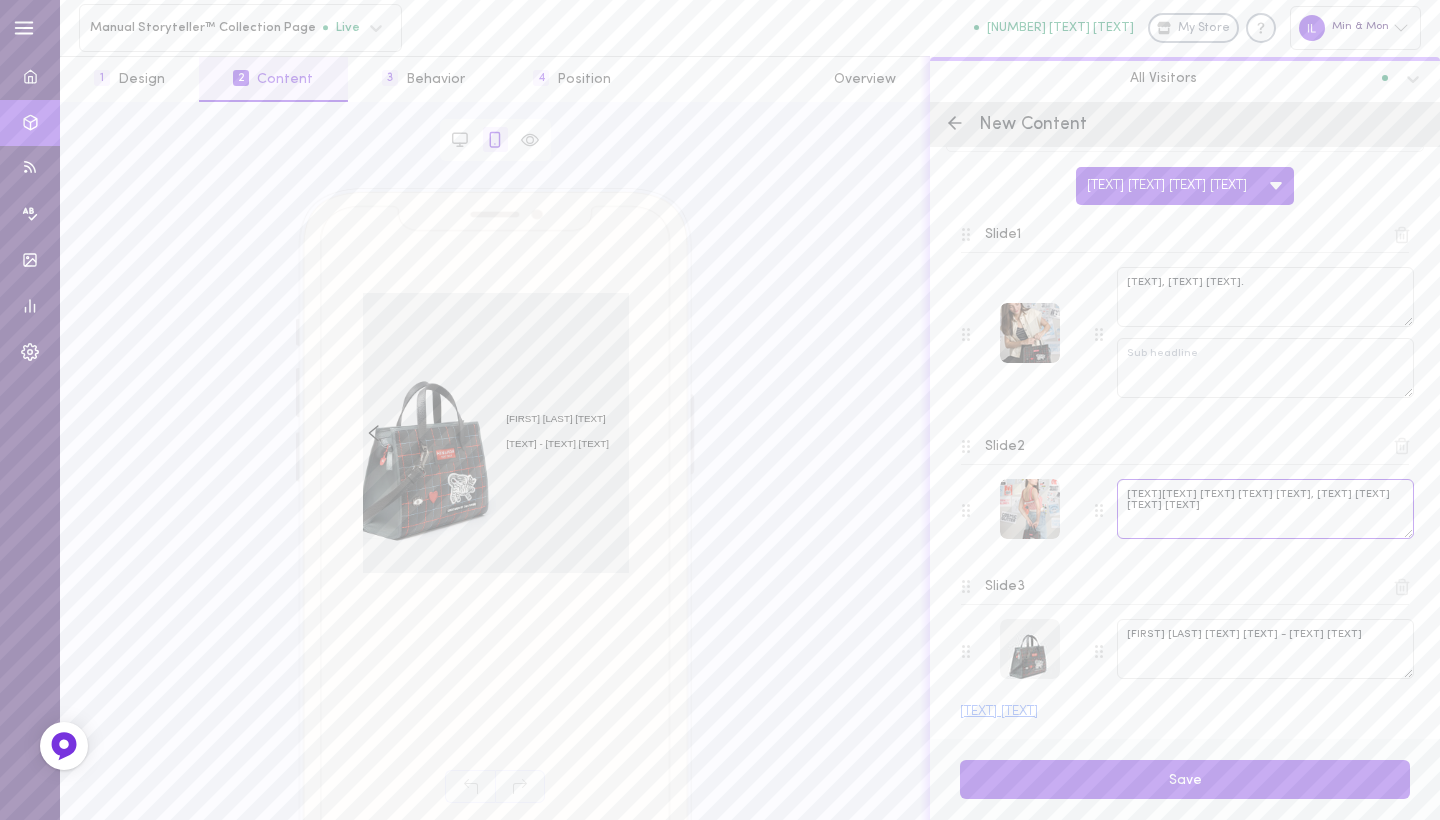 drag, startPoint x: 1185, startPoint y: 500, endPoint x: 1166, endPoint y: 498, distance: 19.104973 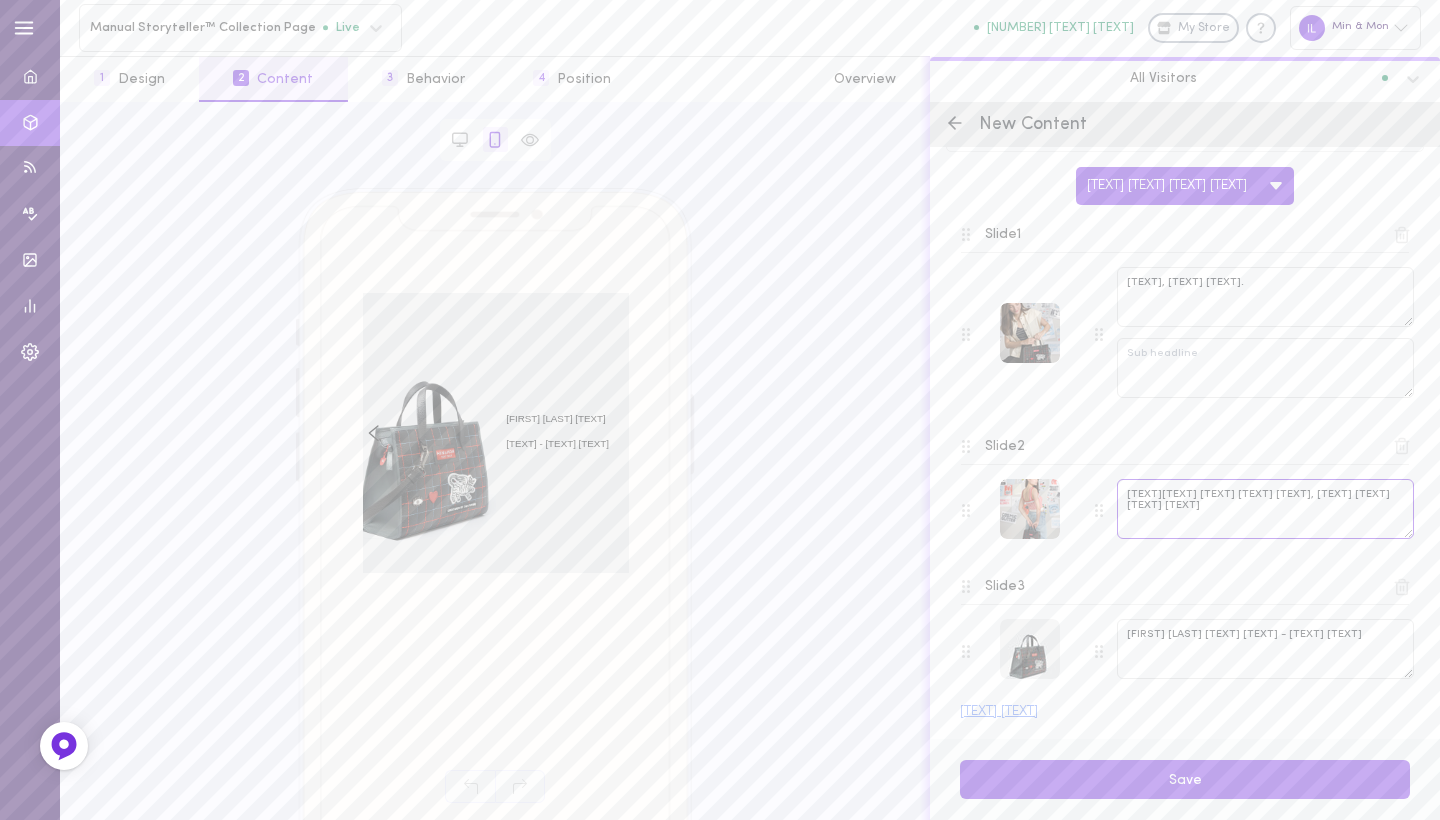 paste on "[TEXT] [TEXT] [TEXT] [TEXT] [TEXT] [TEXT] [TEXT] [TEXT] [TEXT] [TEXT]" 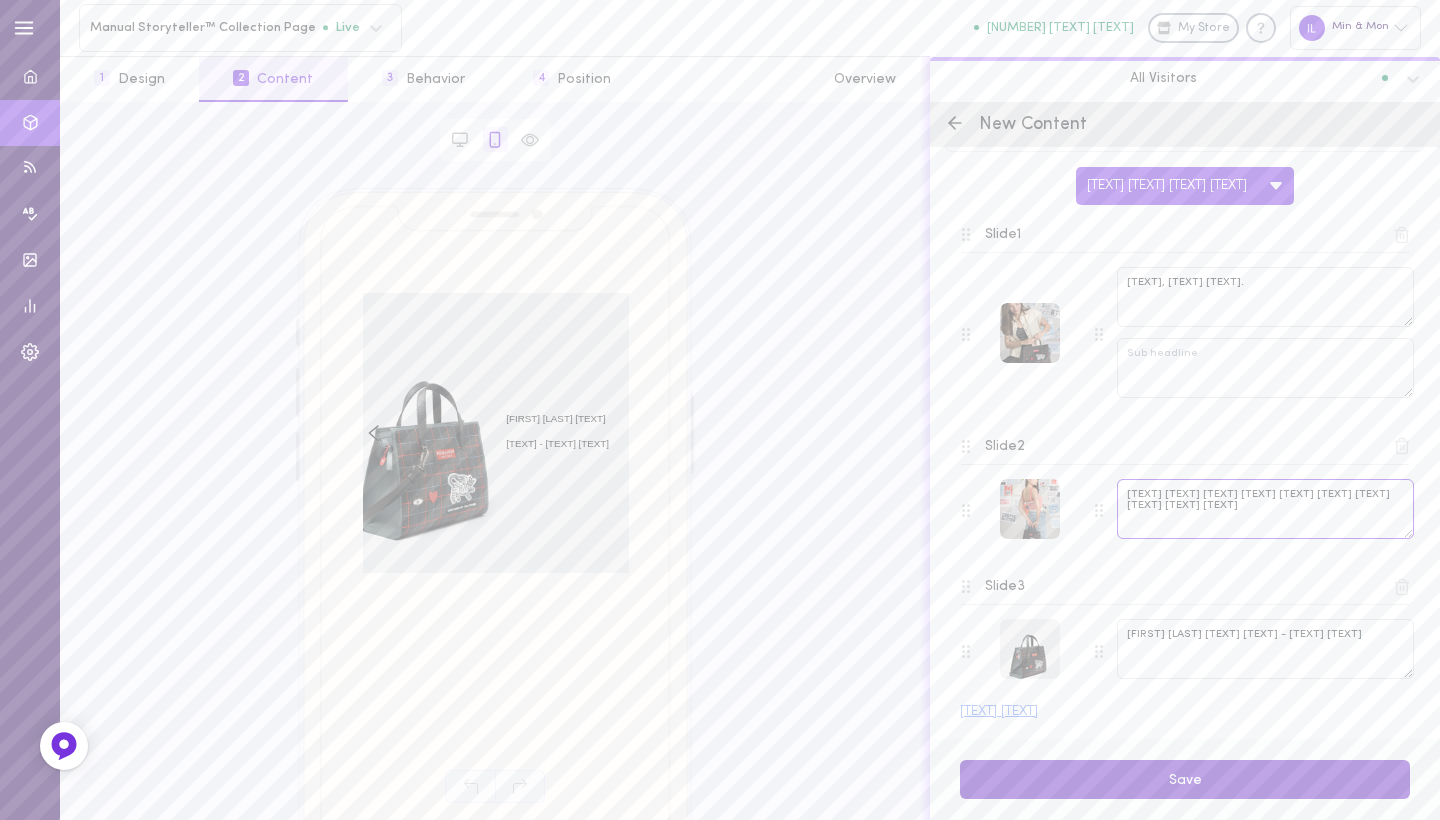 type on "[TEXT] [TEXT] [TEXT] [TEXT] [TEXT] [TEXT] [TEXT] [TEXT] [TEXT] [TEXT]" 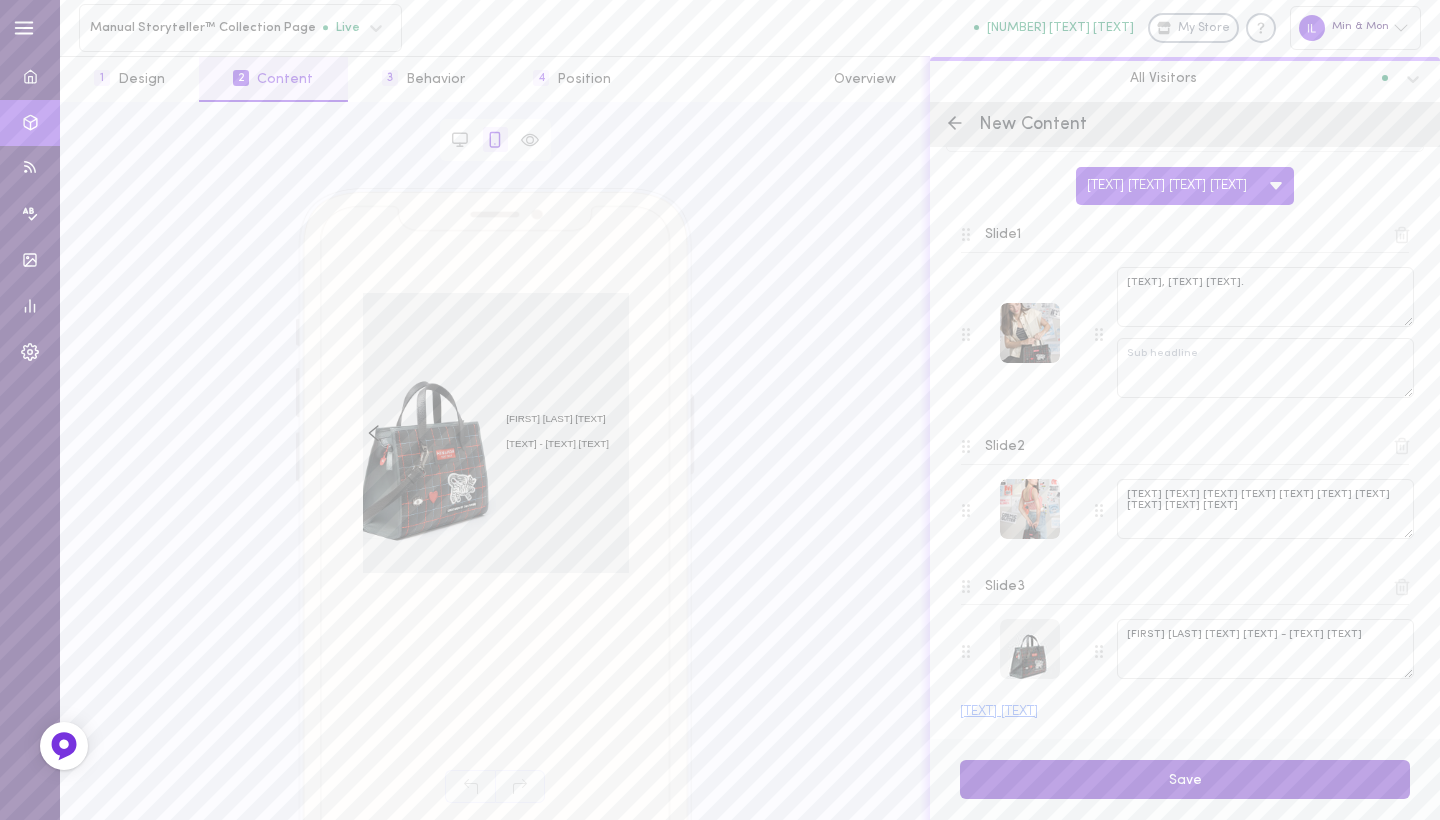 click on "Save" at bounding box center (1185, 779) 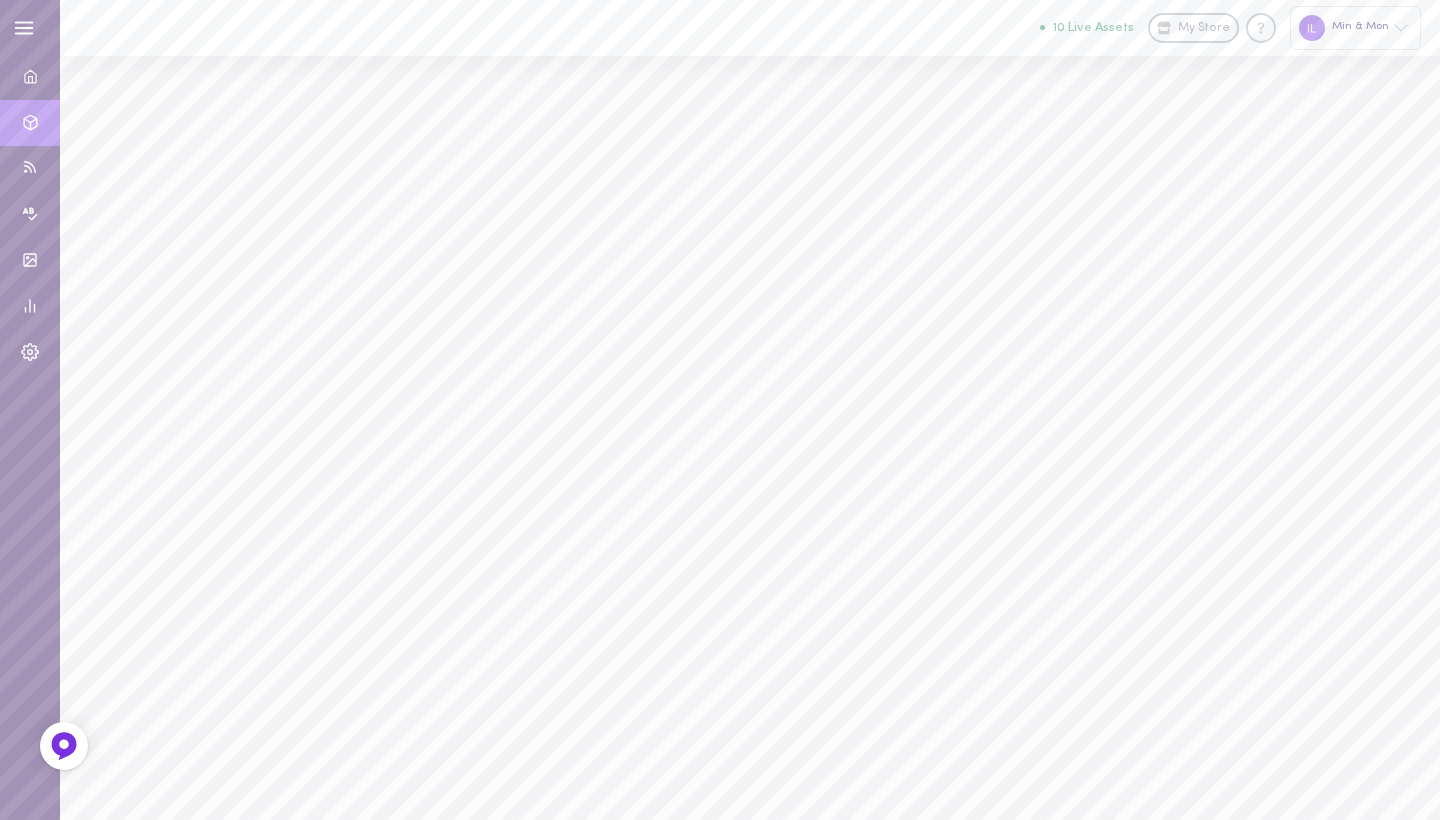 scroll, scrollTop: 0, scrollLeft: 0, axis: both 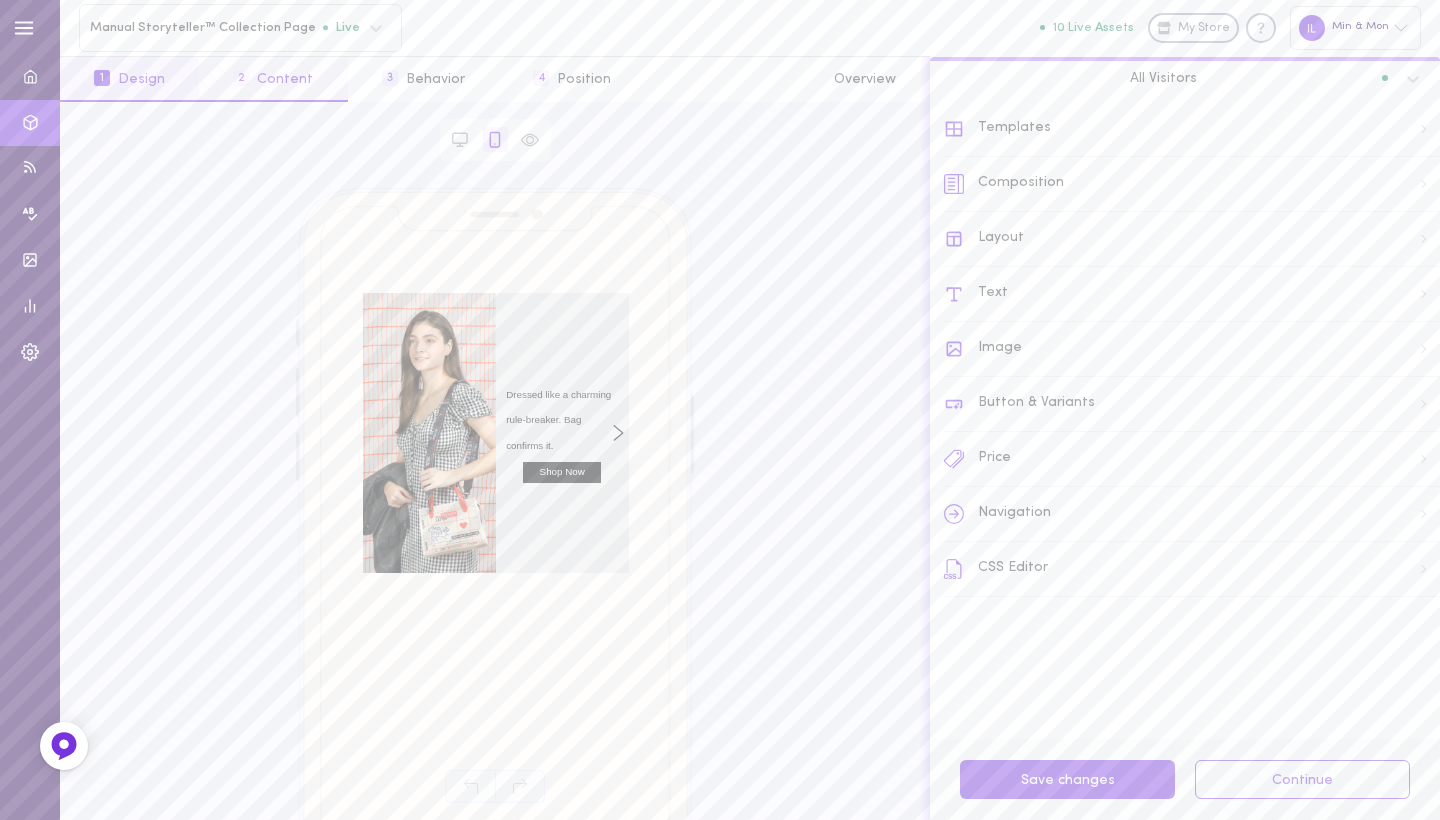 click on "2 Content" at bounding box center (273, 79) 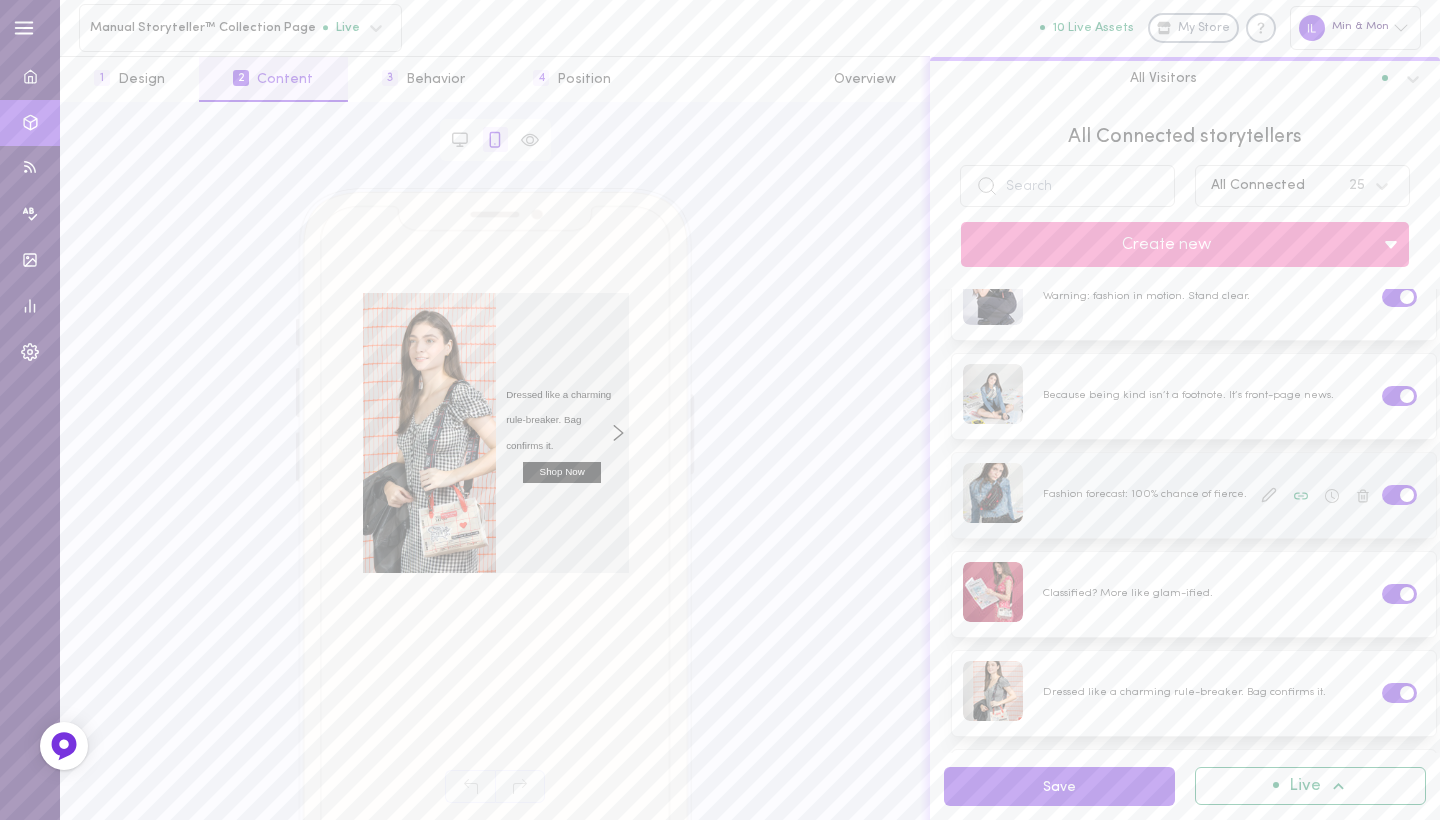 scroll, scrollTop: 0, scrollLeft: 0, axis: both 